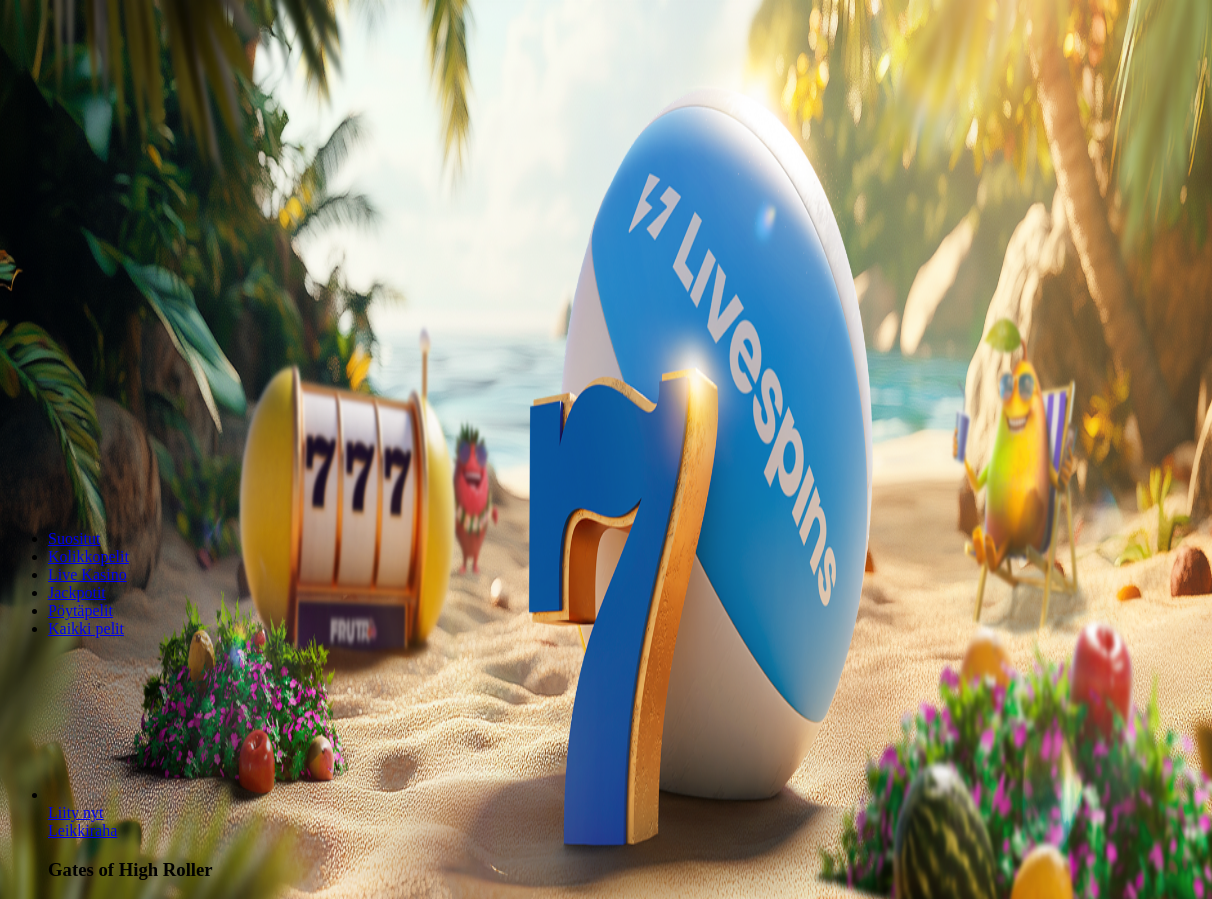 scroll, scrollTop: 0, scrollLeft: 0, axis: both 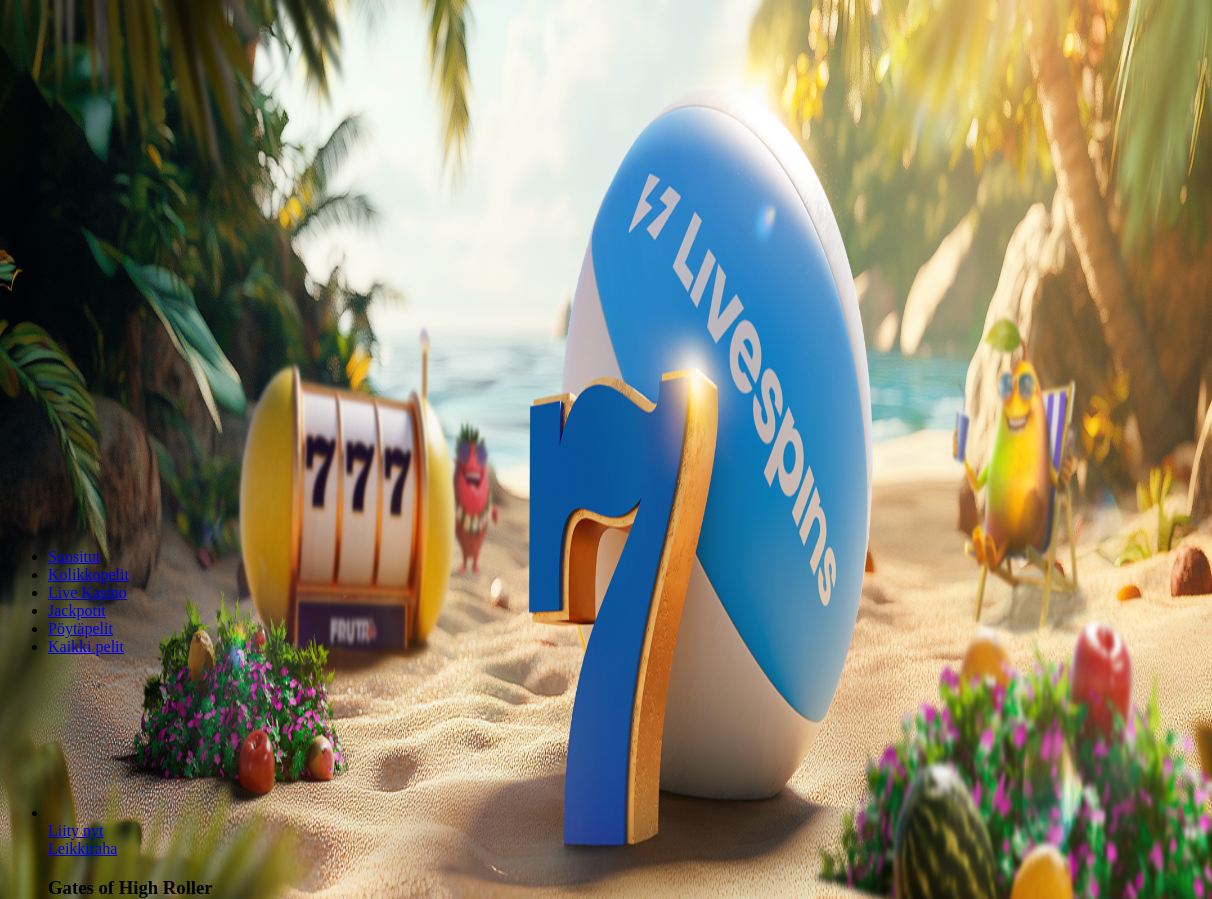 type on "*" 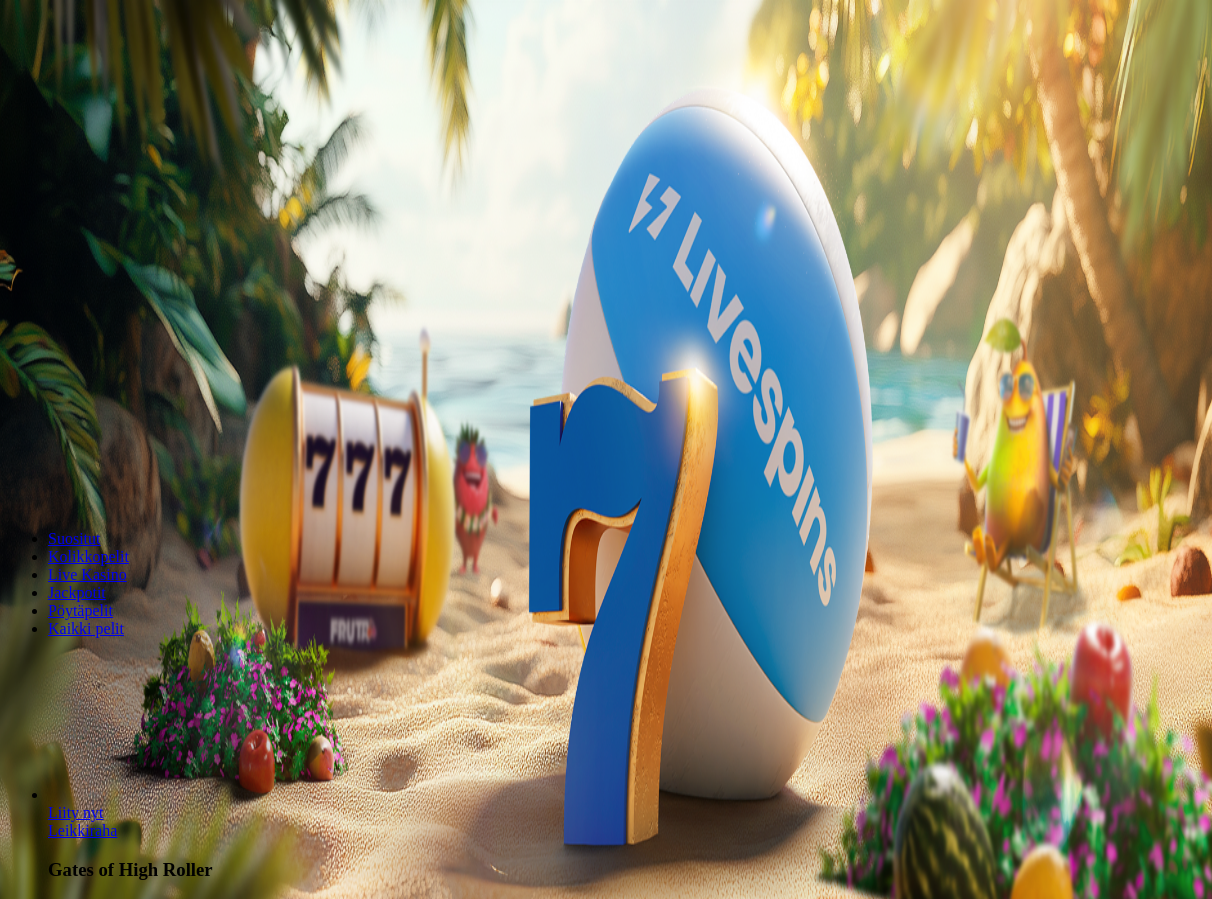 type on "**" 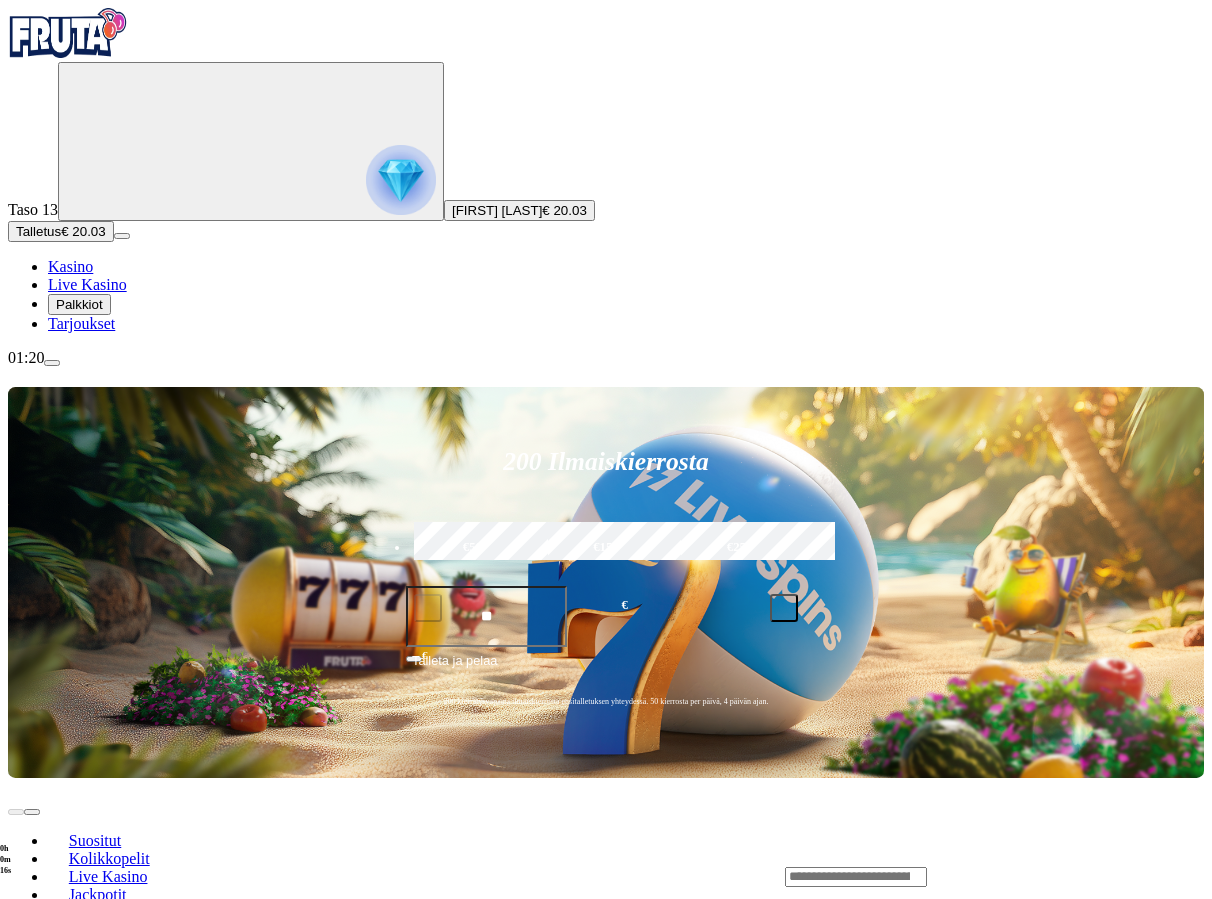 click on "Pelaa nyt" at bounding box center (77, 1477) 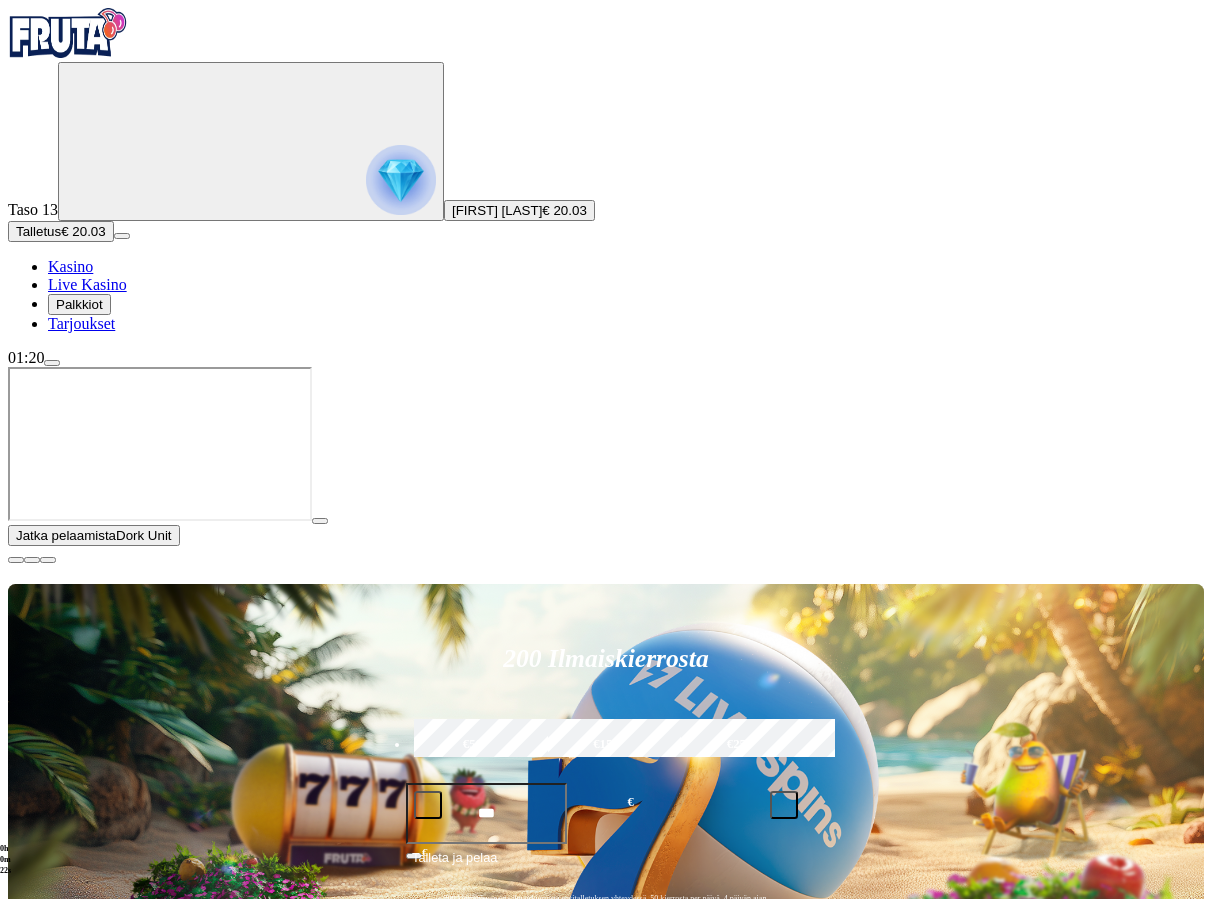 click on "Pelaa nyt" at bounding box center [77, 1769] 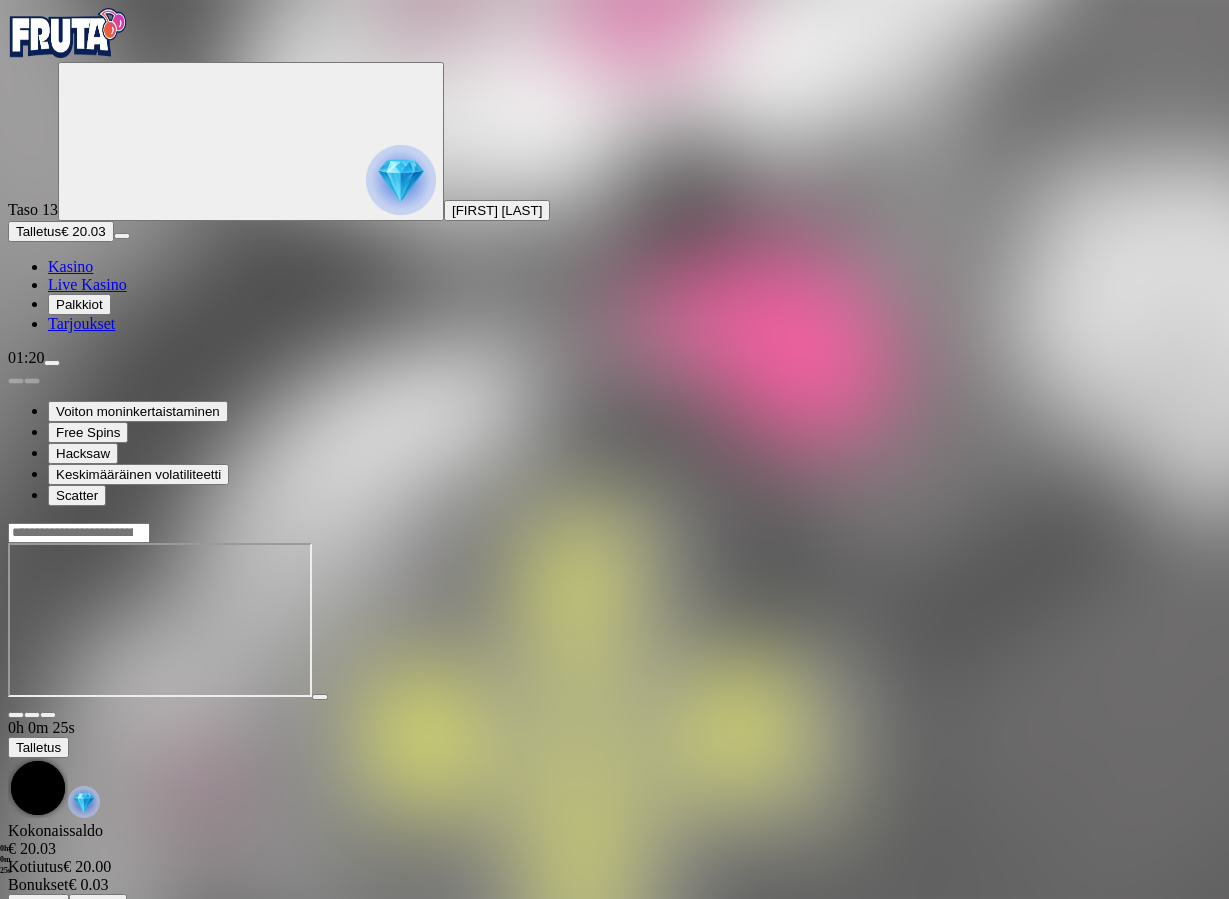click at bounding box center [48, 715] 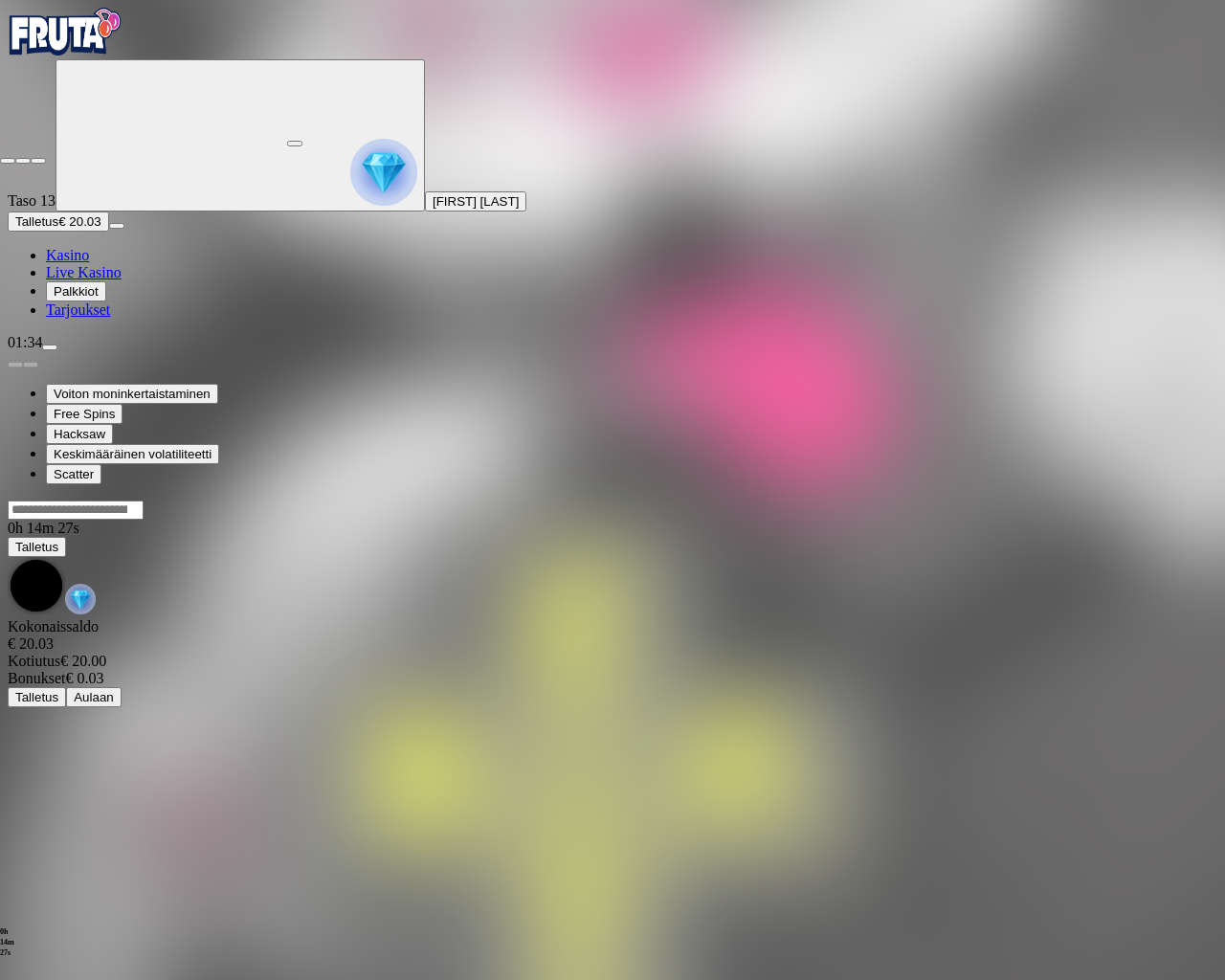 click at bounding box center (8, 161) 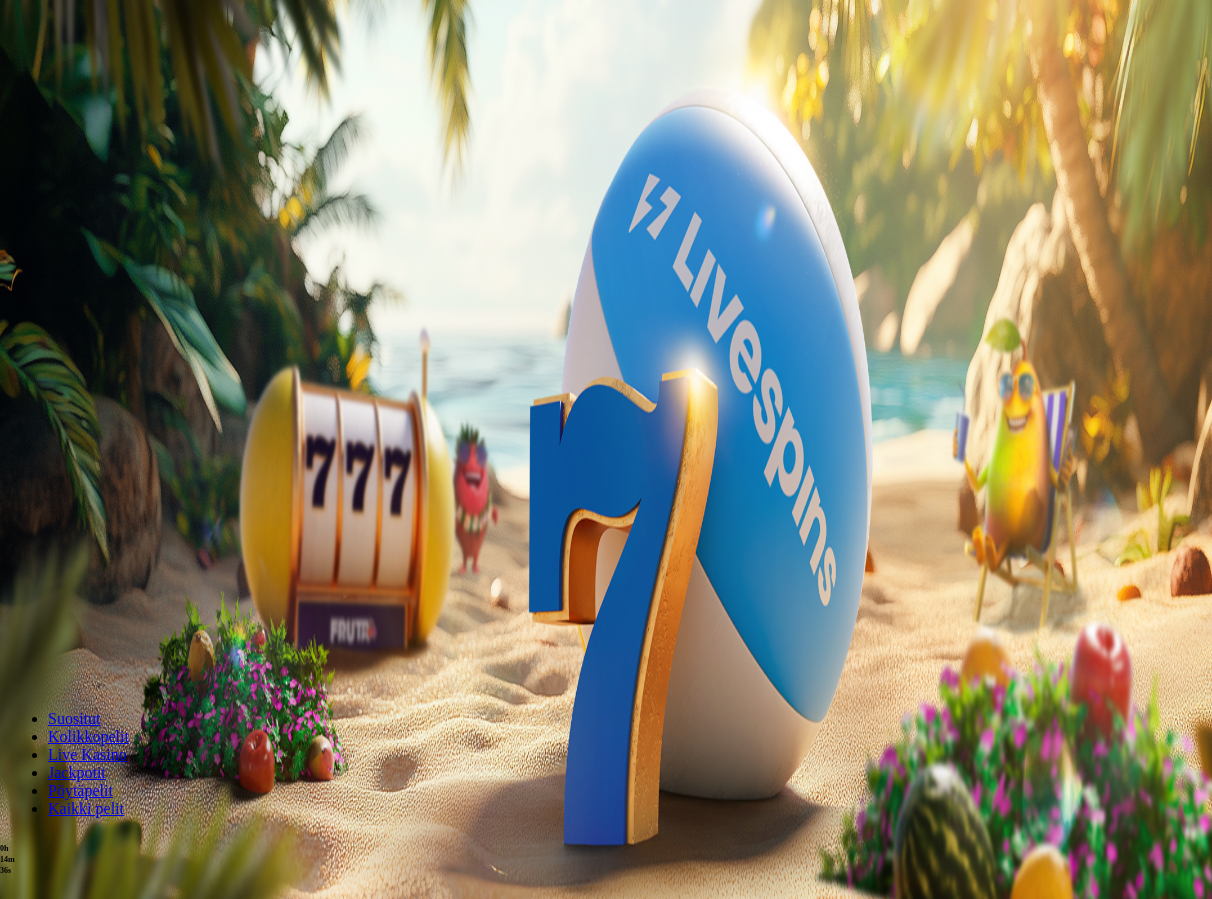 scroll, scrollTop: 0, scrollLeft: 0, axis: both 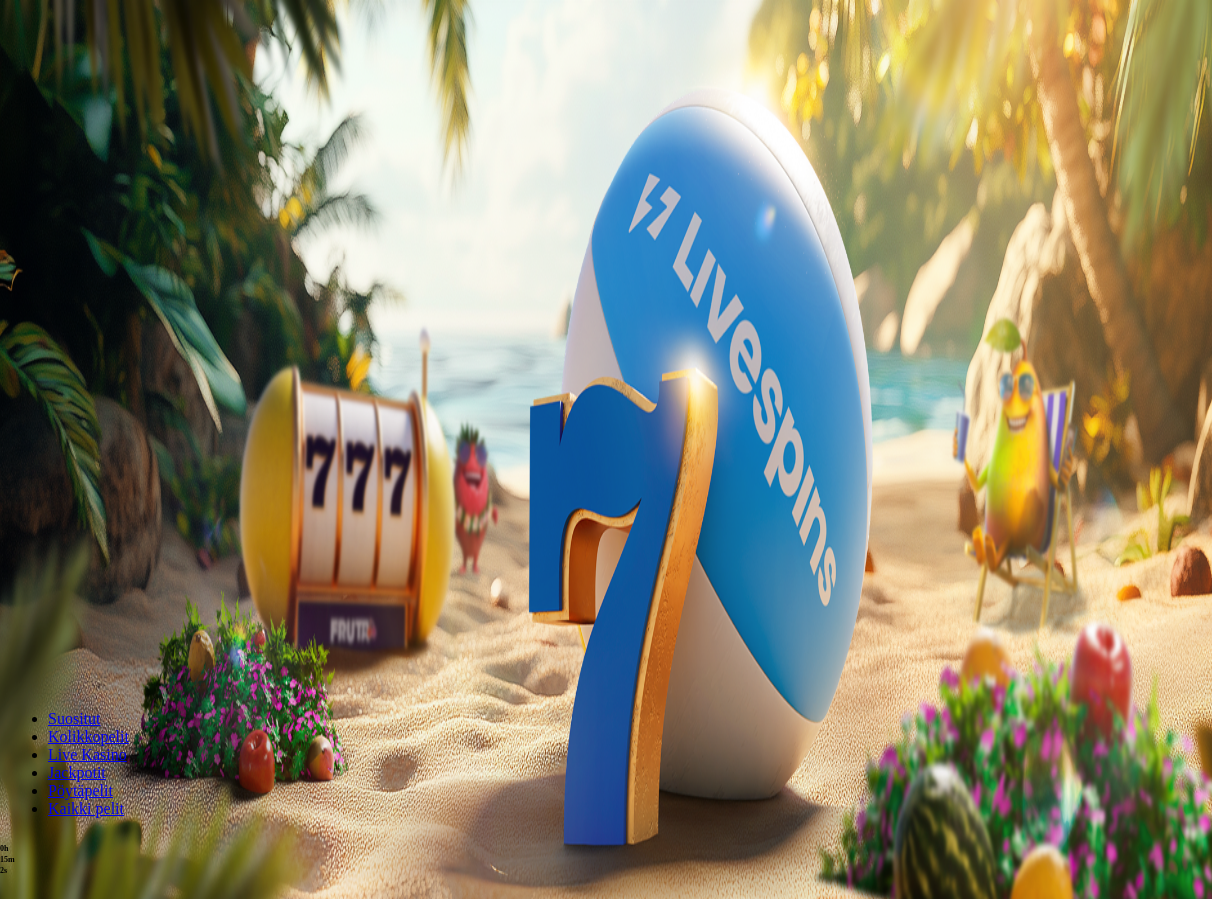 click at bounding box center [79, 845] 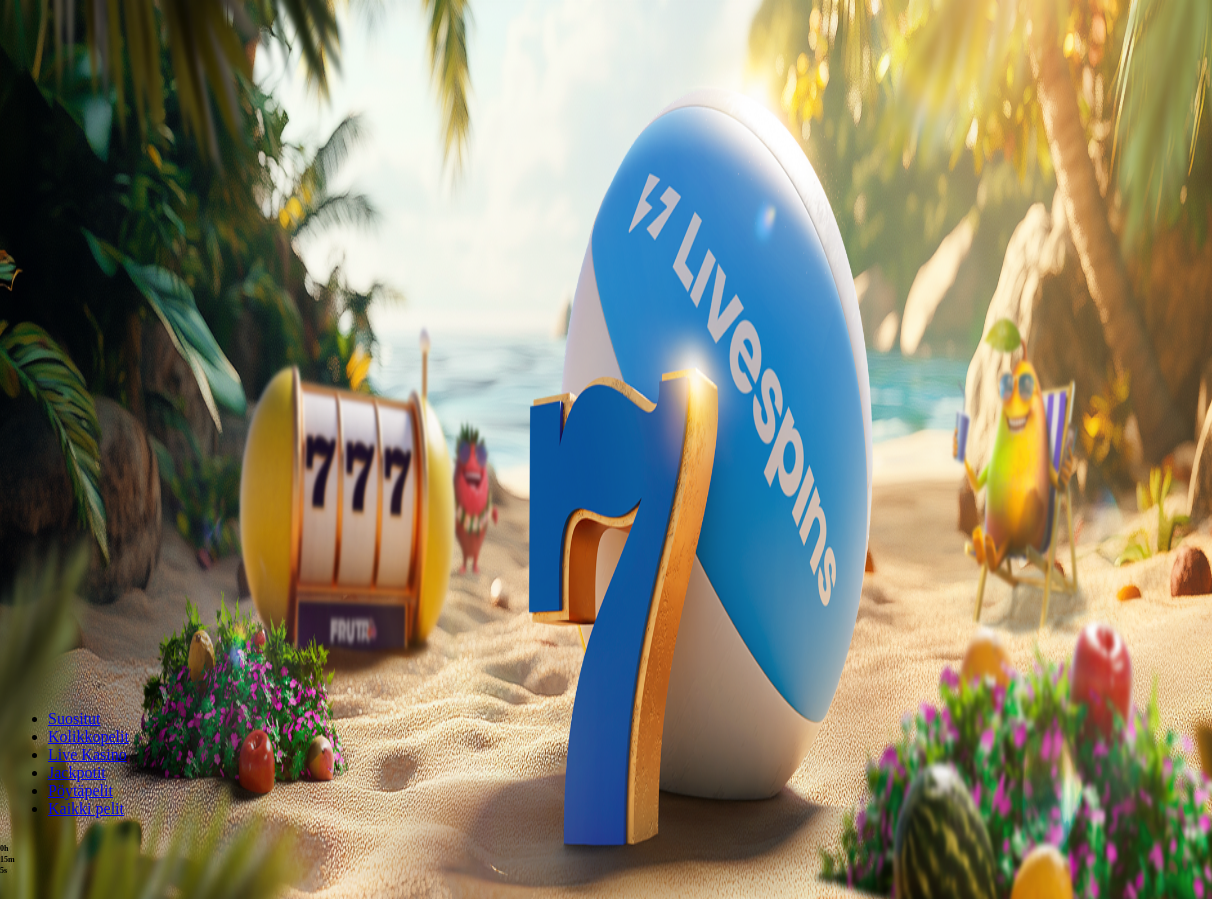 click on "***" at bounding box center (79, 609) 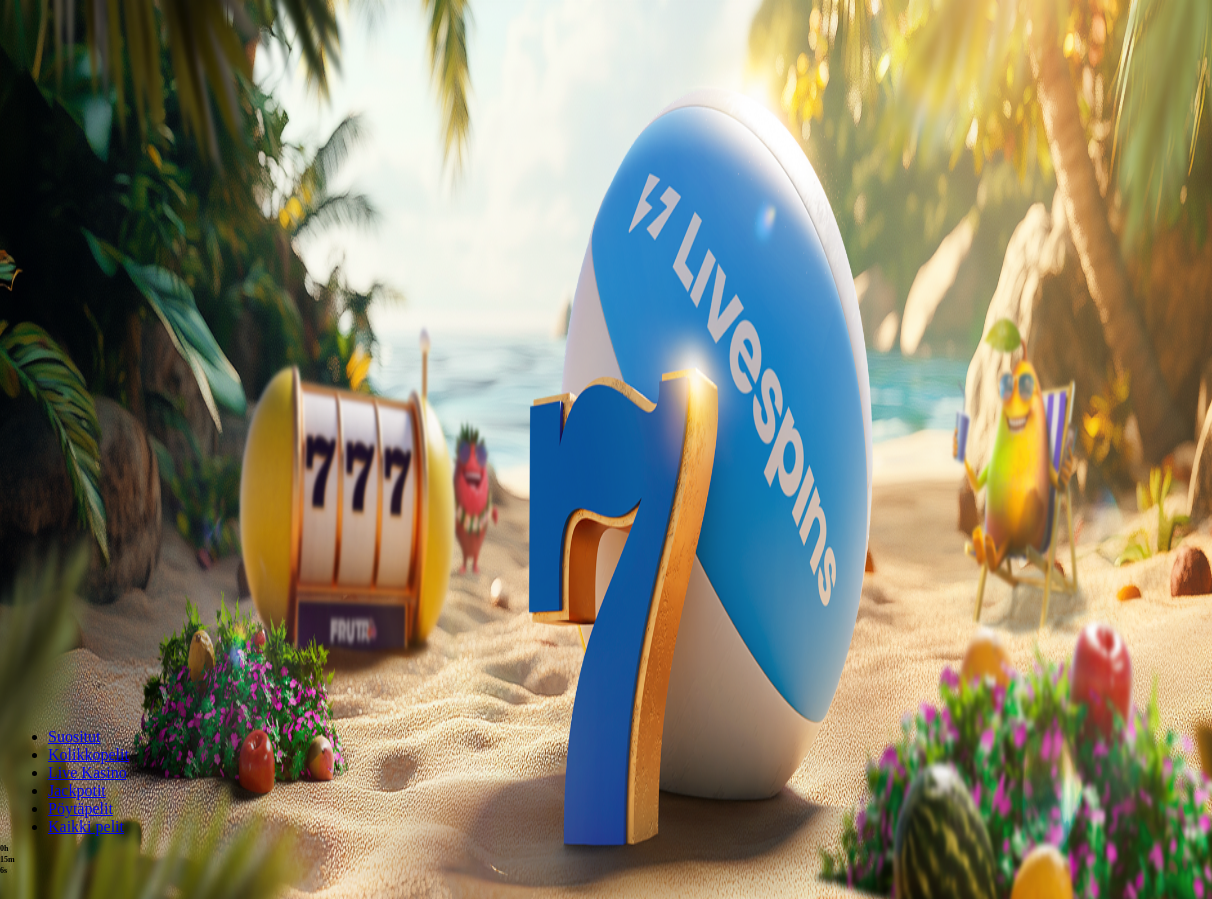 type on "*" 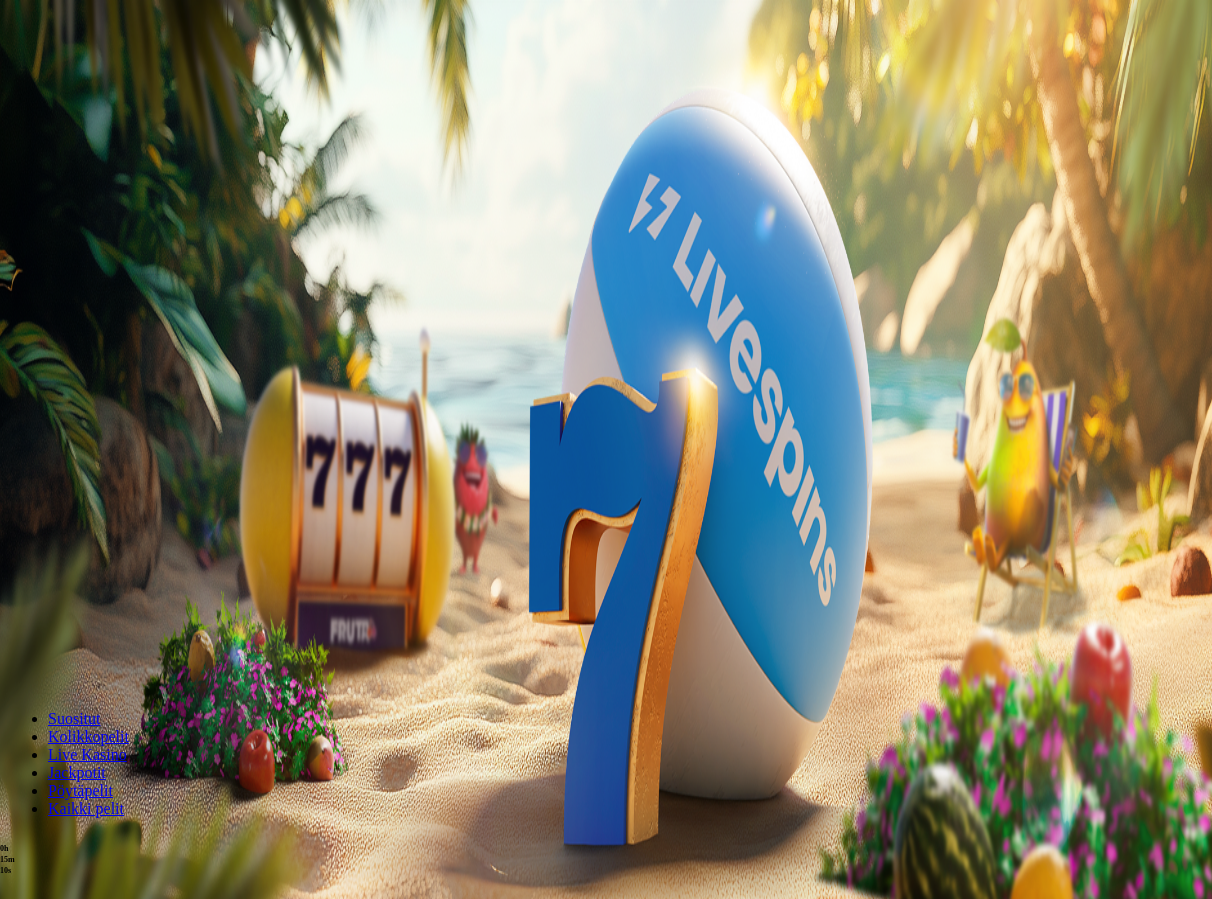 type on "**" 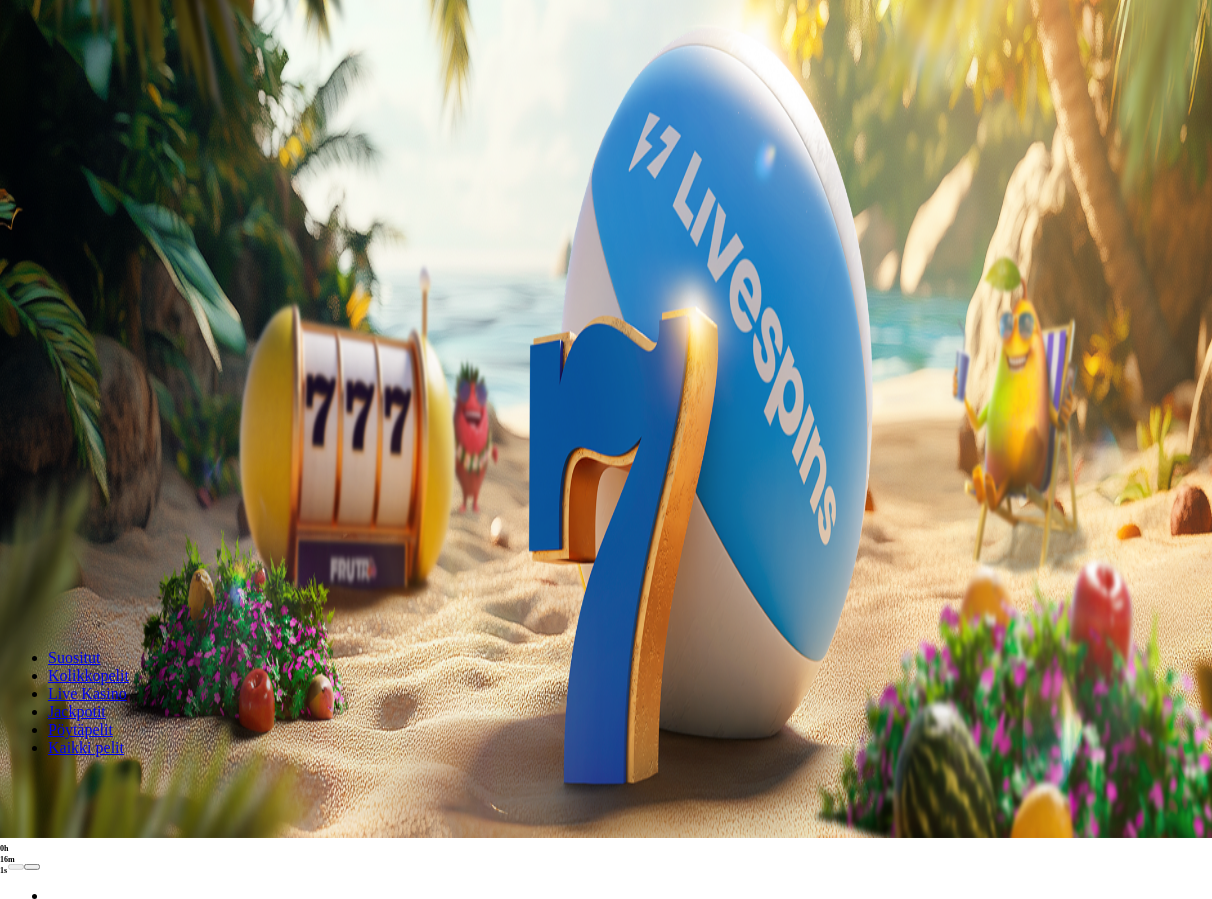 scroll, scrollTop: 408, scrollLeft: 0, axis: vertical 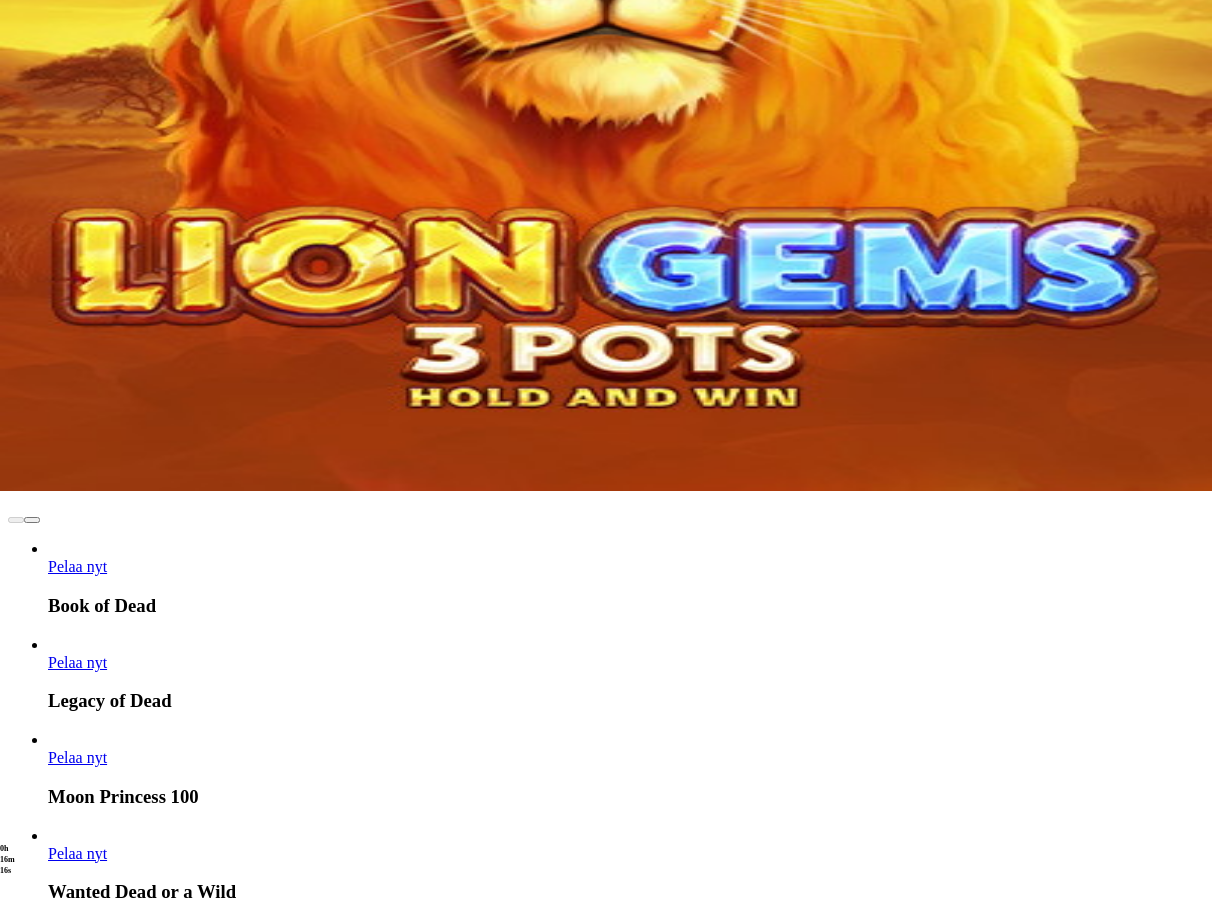 click on "Pelaa nyt" at bounding box center (77, 2947) 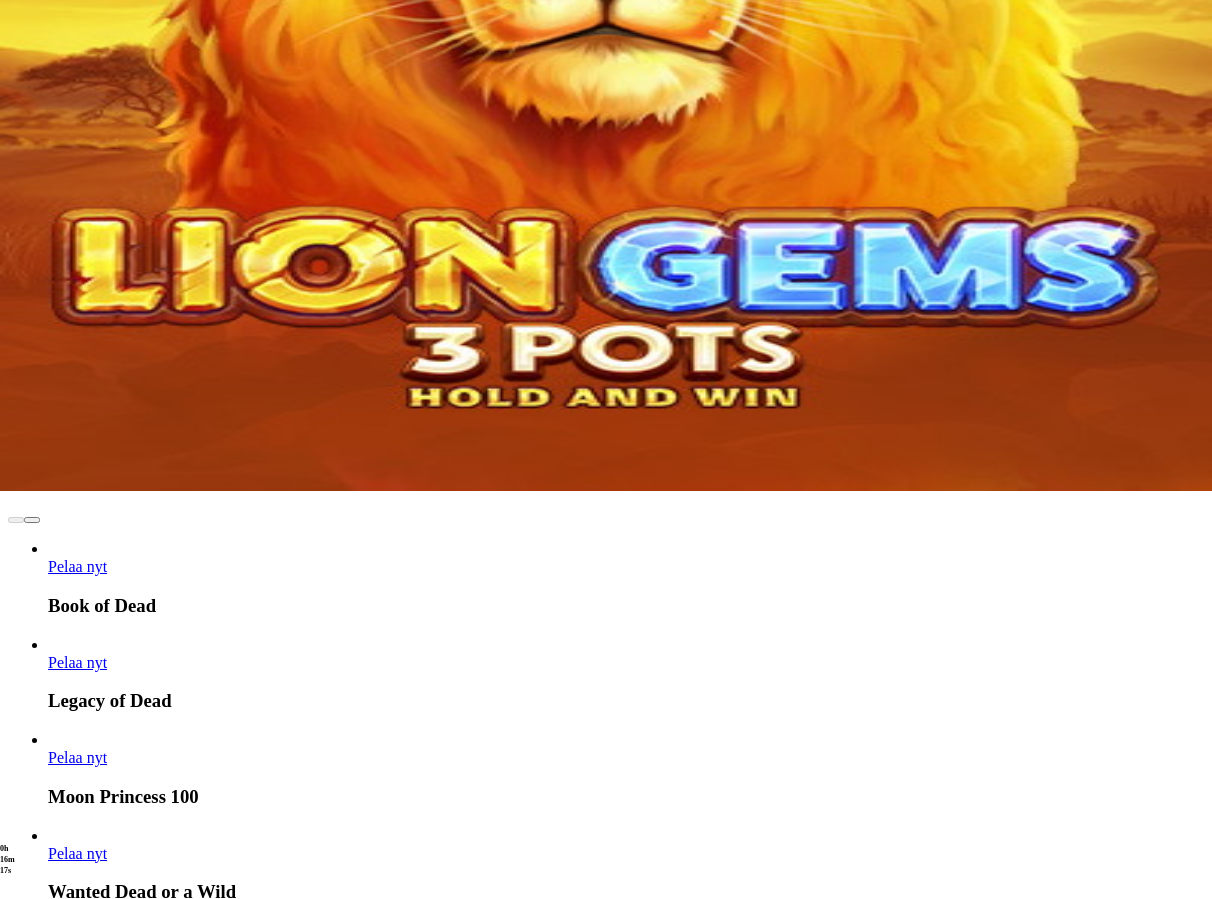 scroll, scrollTop: 0, scrollLeft: 0, axis: both 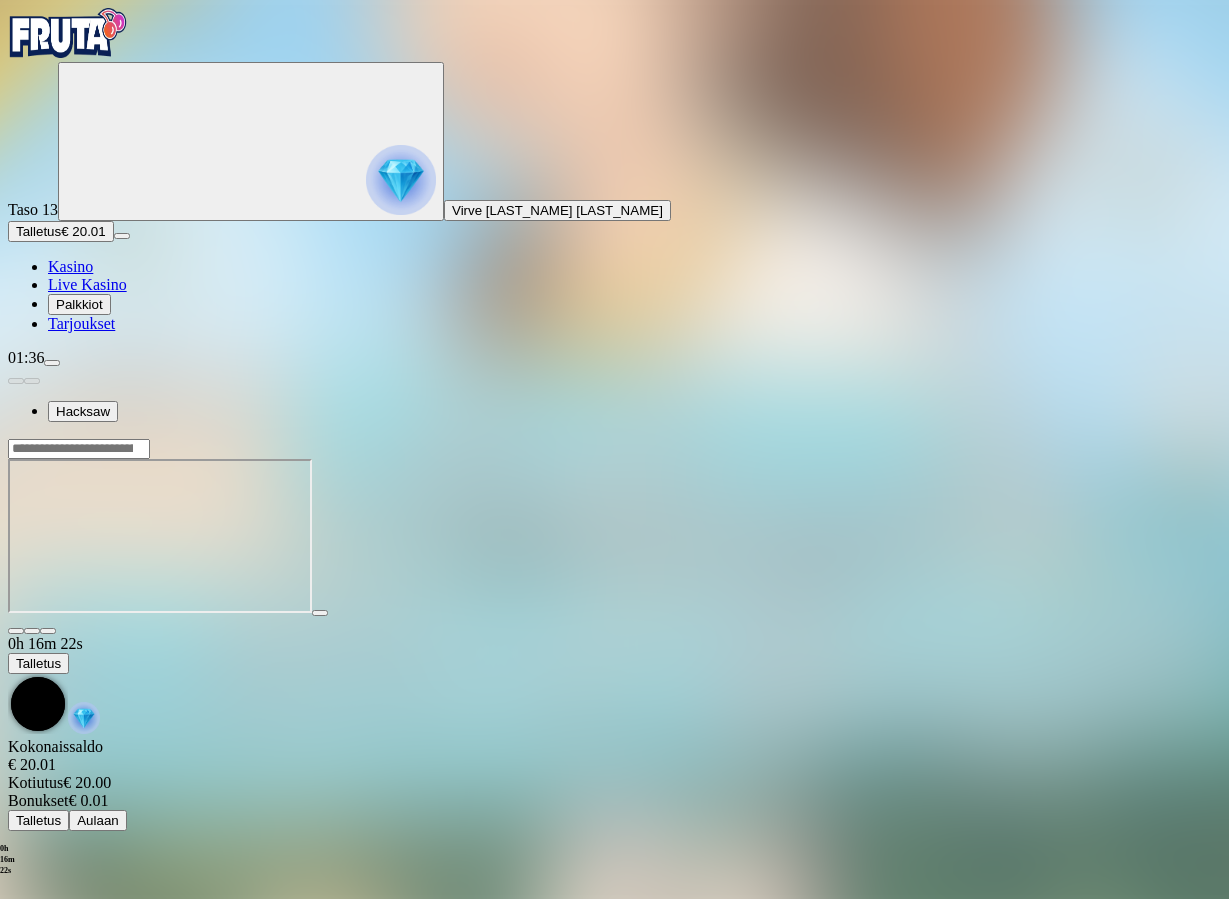 click at bounding box center (48, 631) 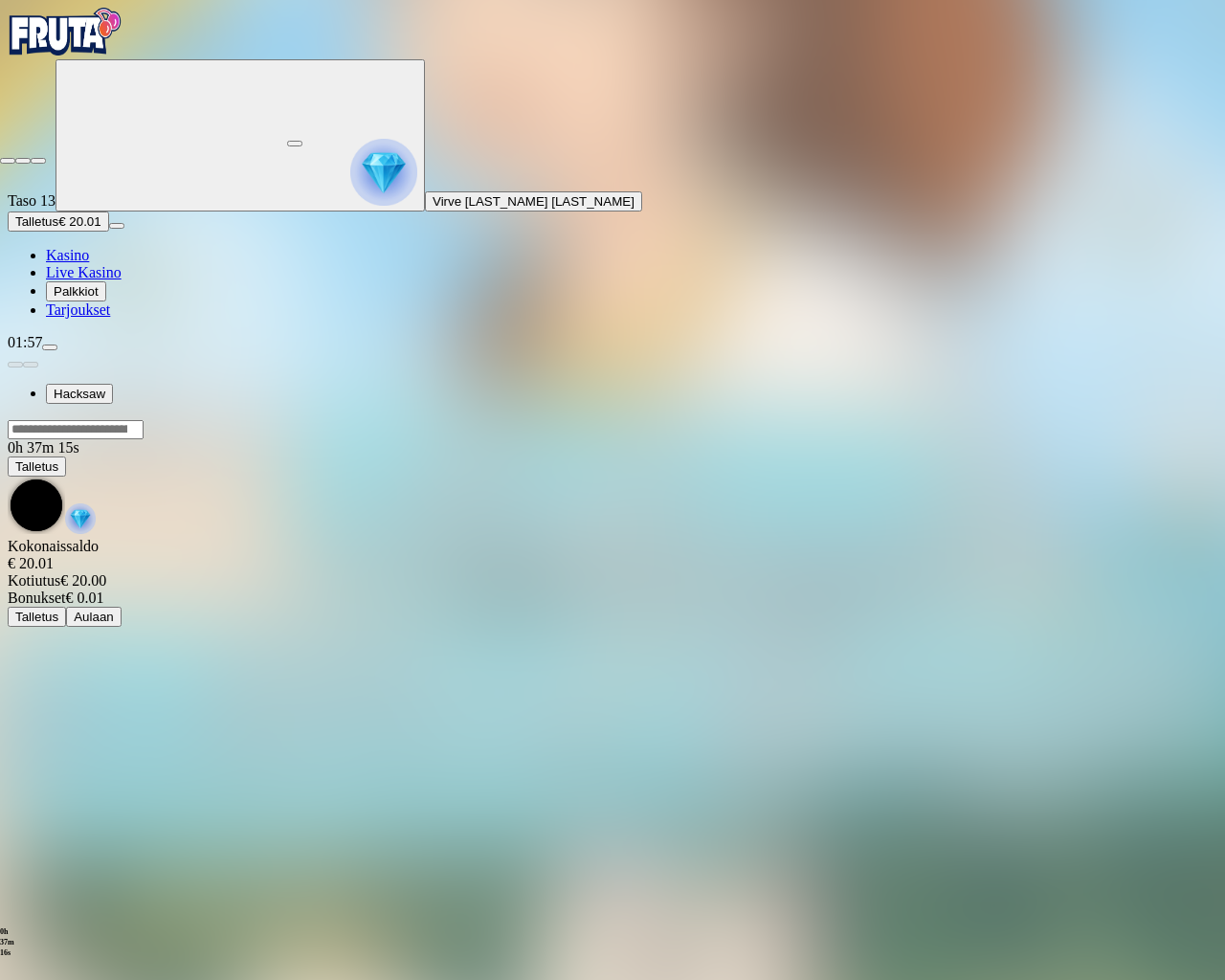 click at bounding box center (38, 161) 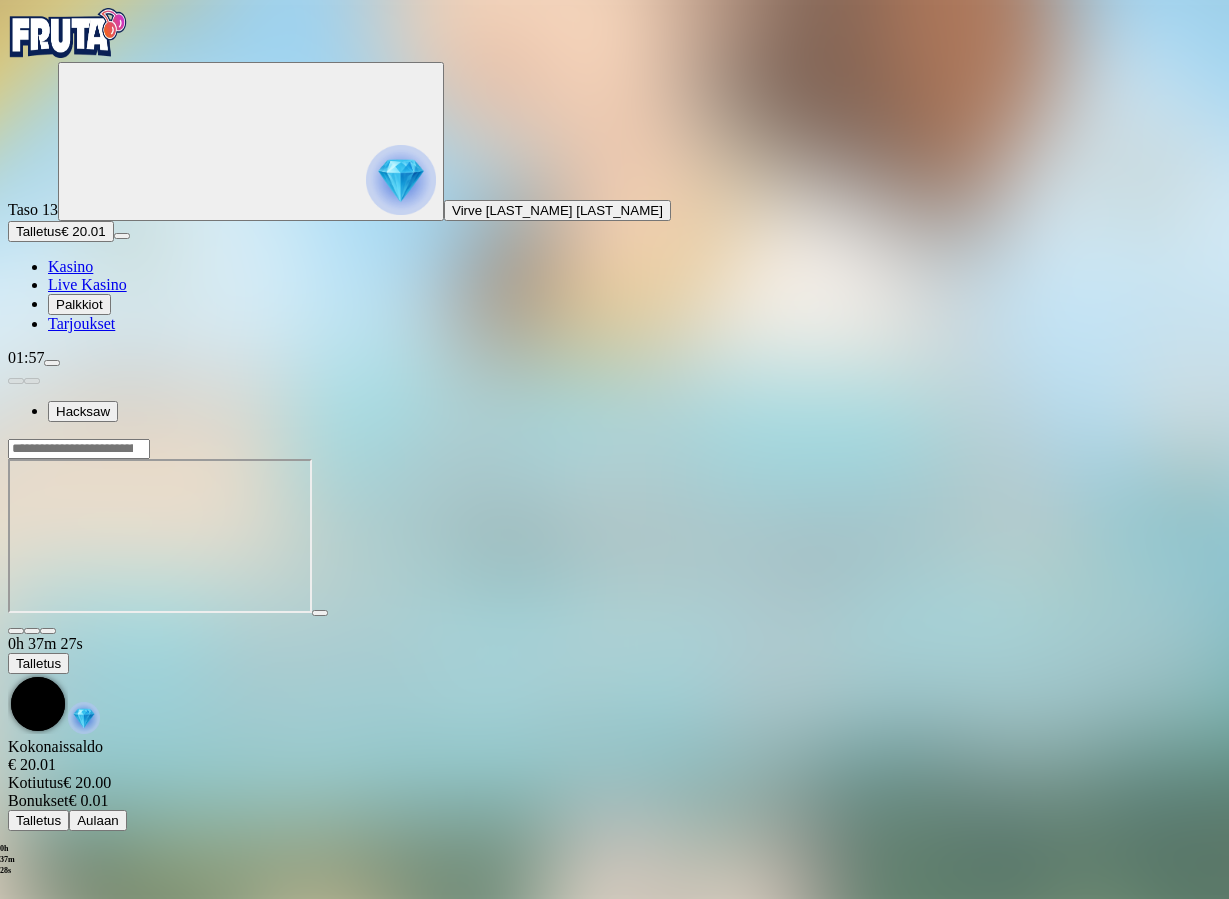 click at bounding box center (48, 631) 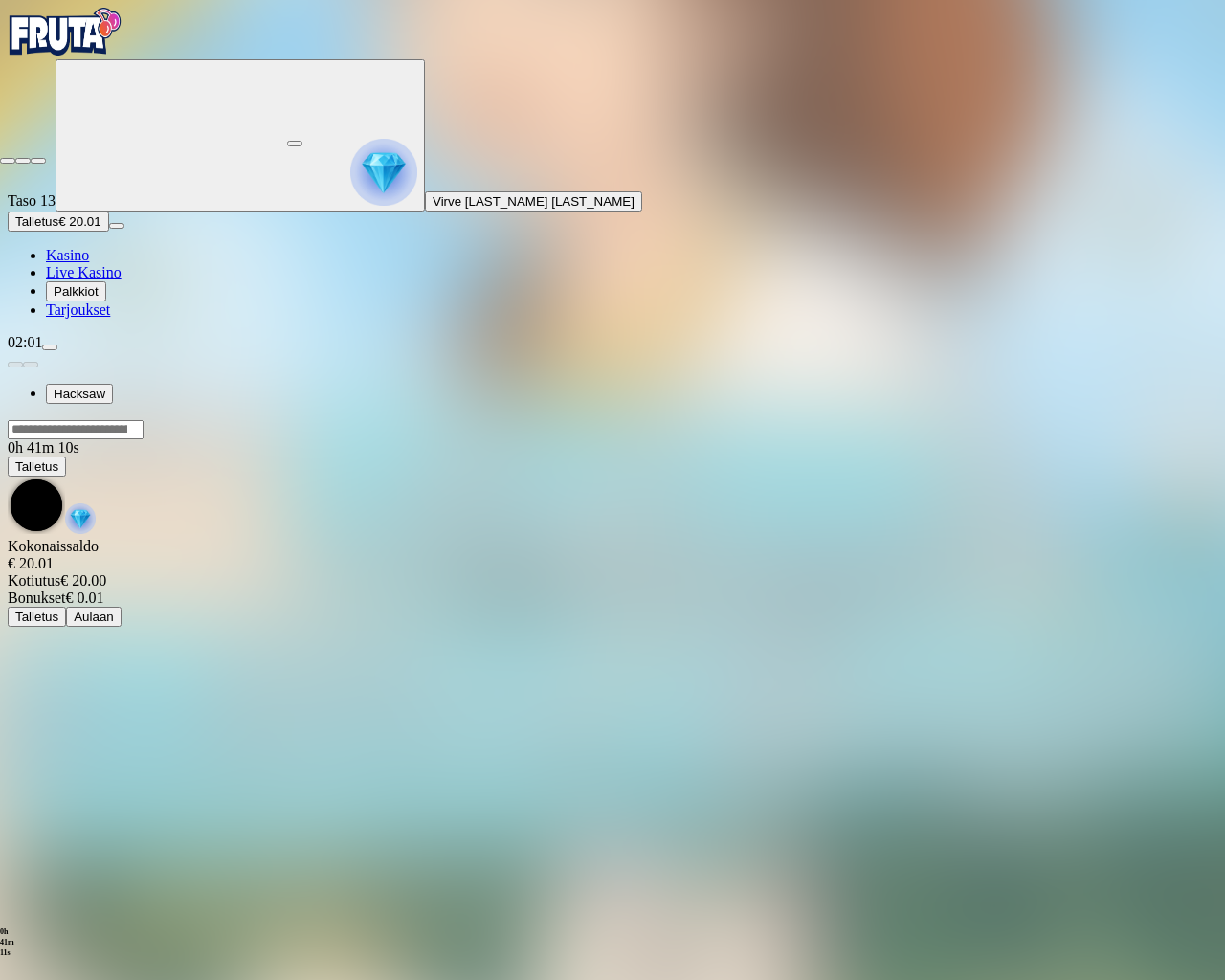 click at bounding box center [8, 161] 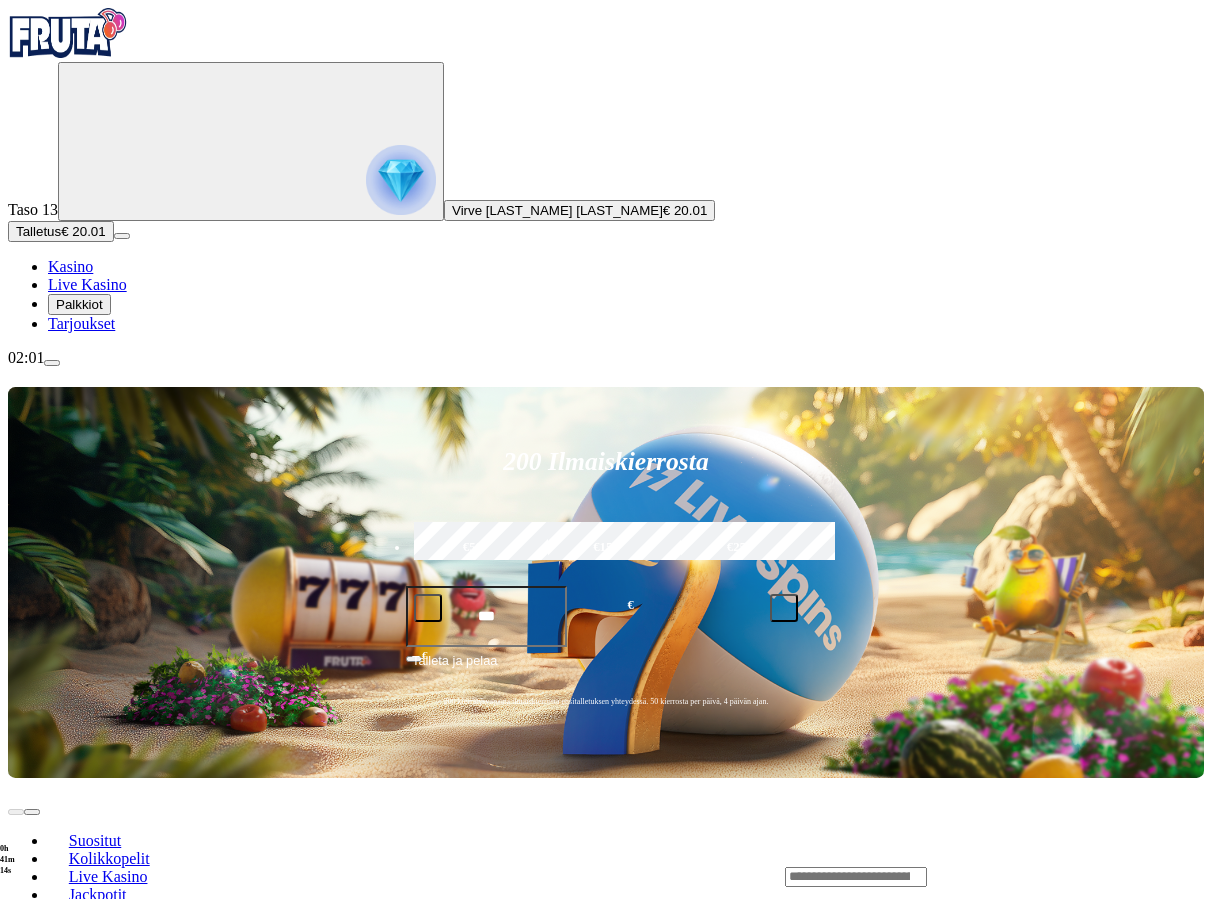 click on "Pelaa nyt" at bounding box center (77, 1095) 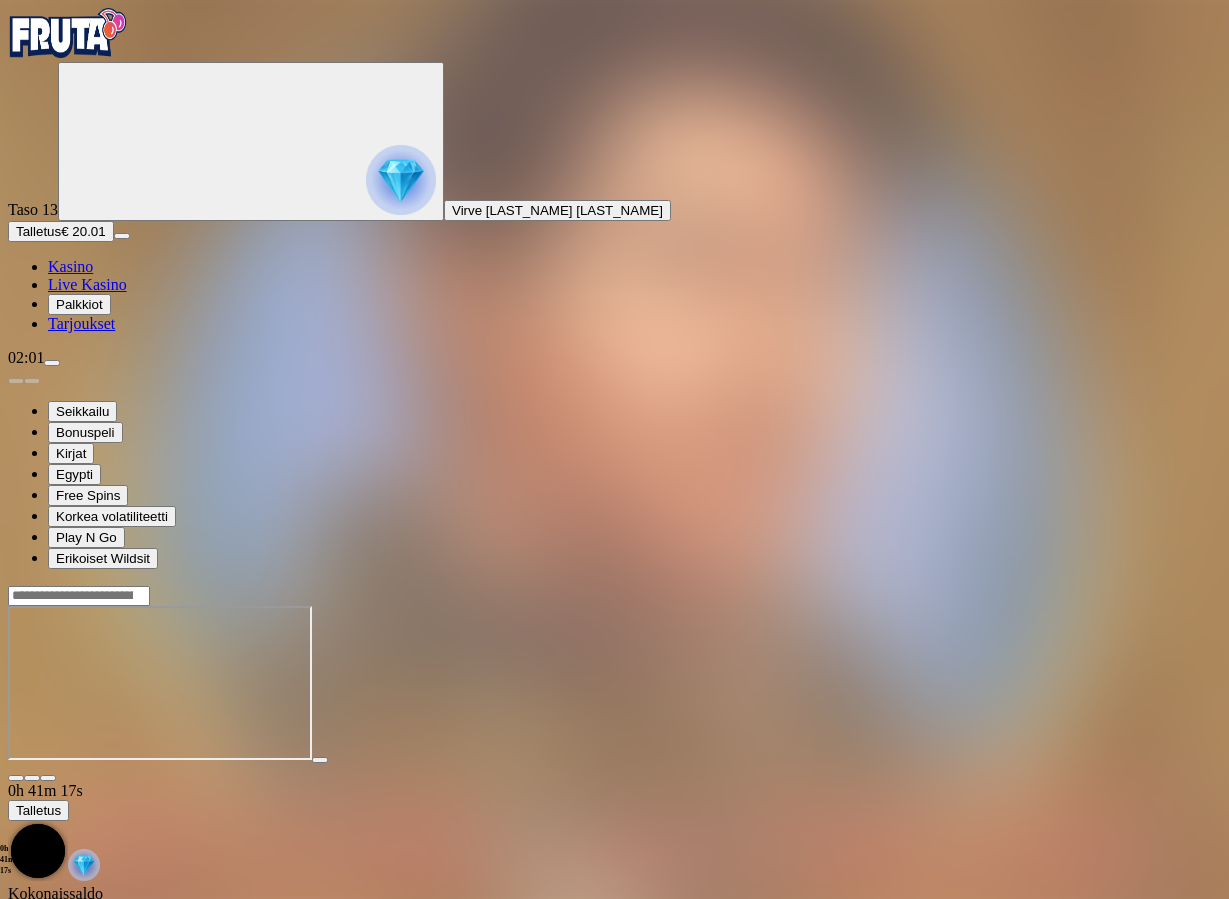 click at bounding box center [48, 778] 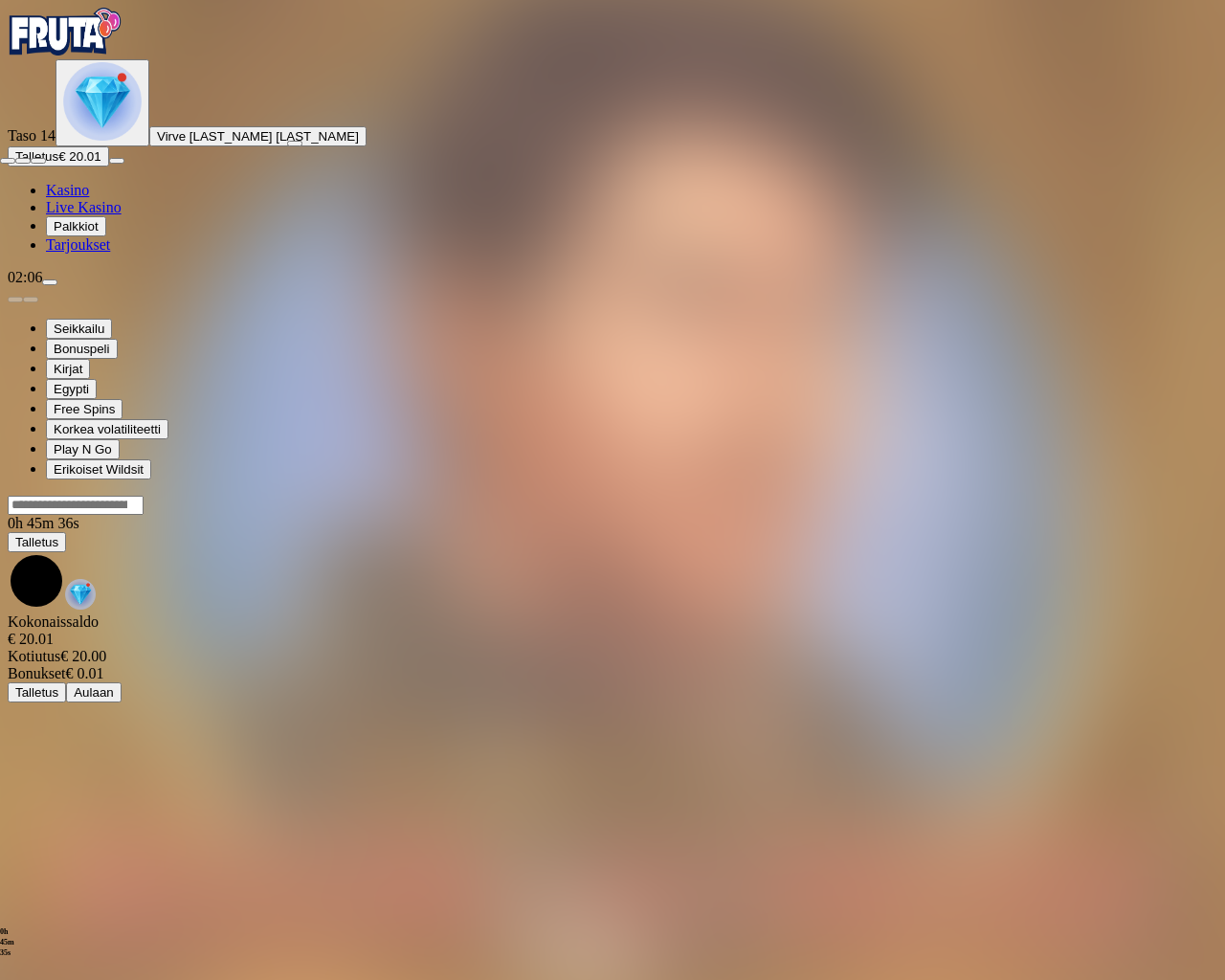 click at bounding box center (8, 161) 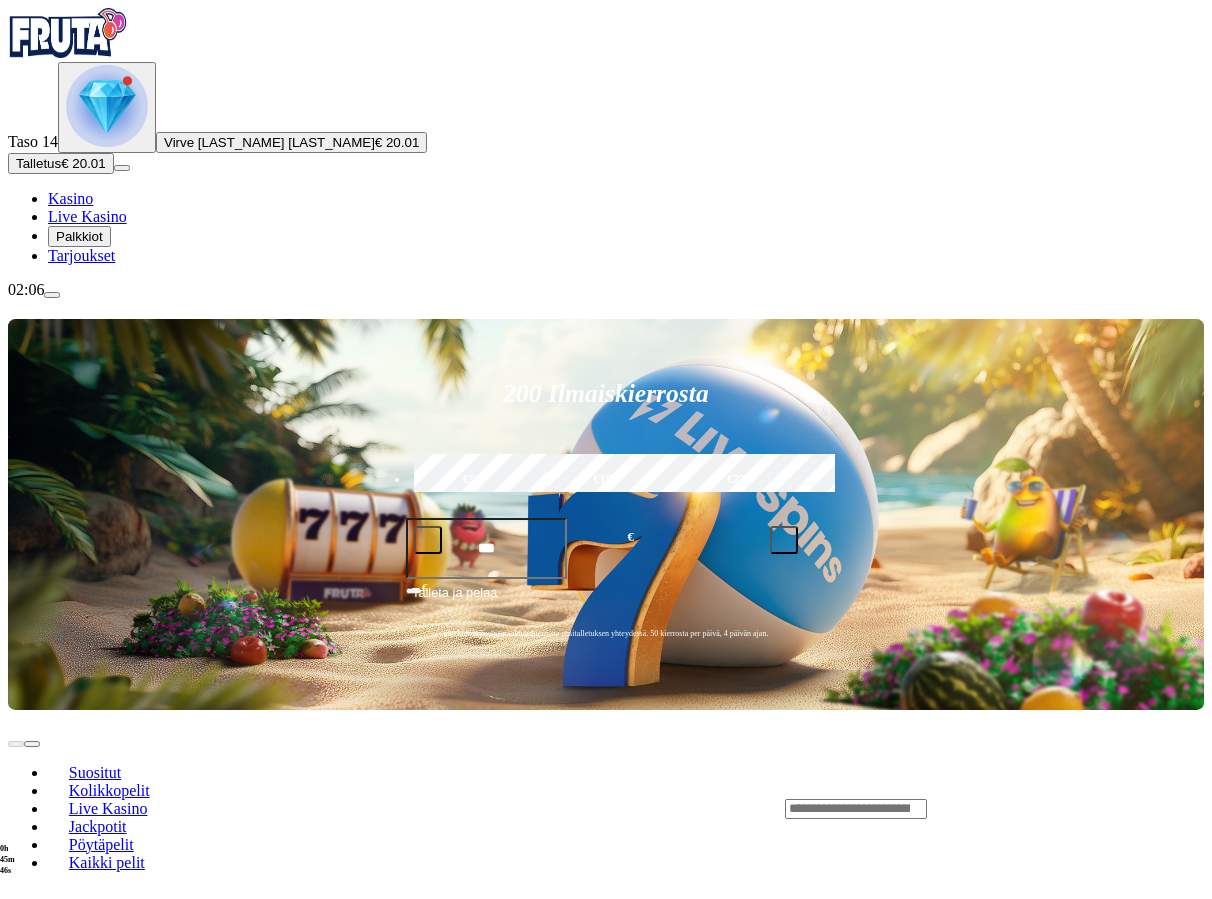click on "Pelaa nyt" at bounding box center [77, 1409] 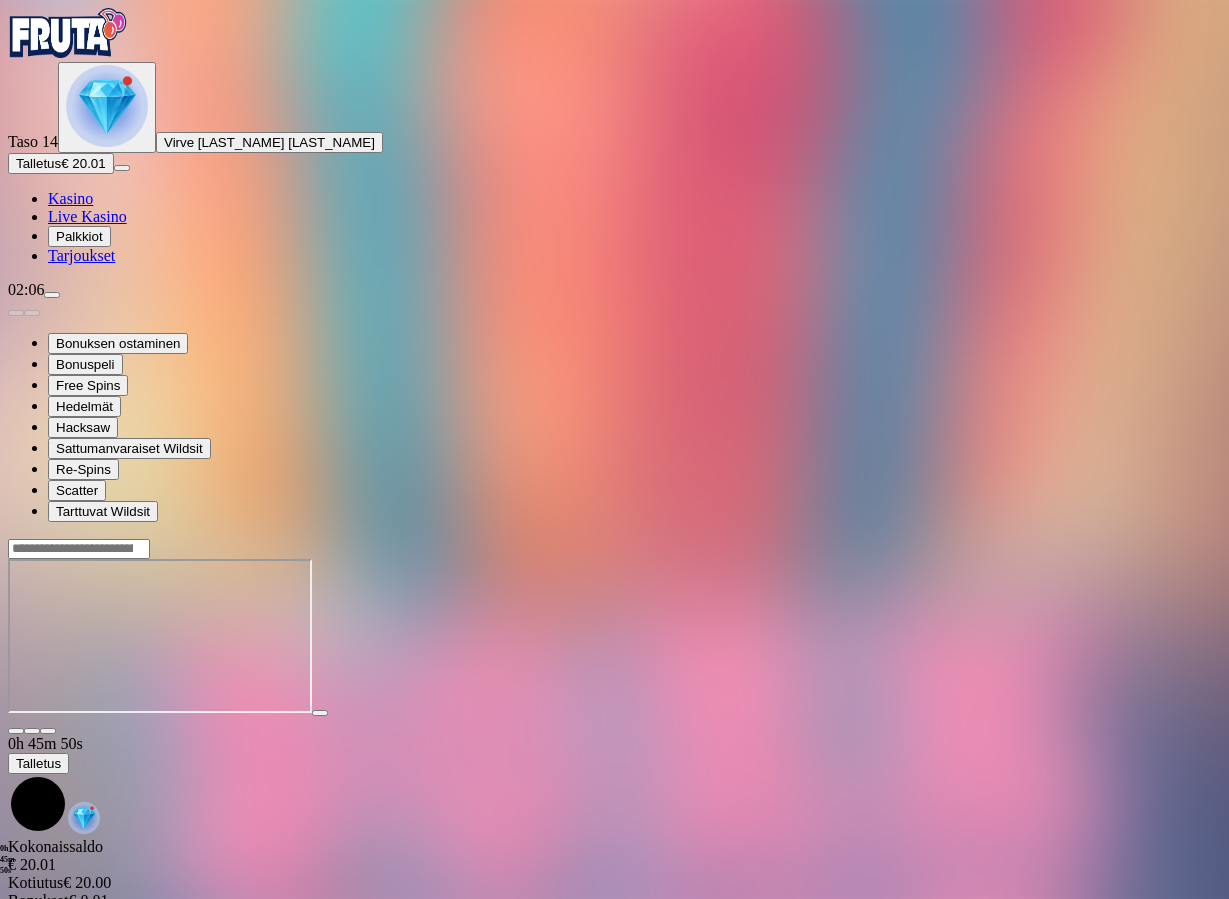 click at bounding box center [48, 731] 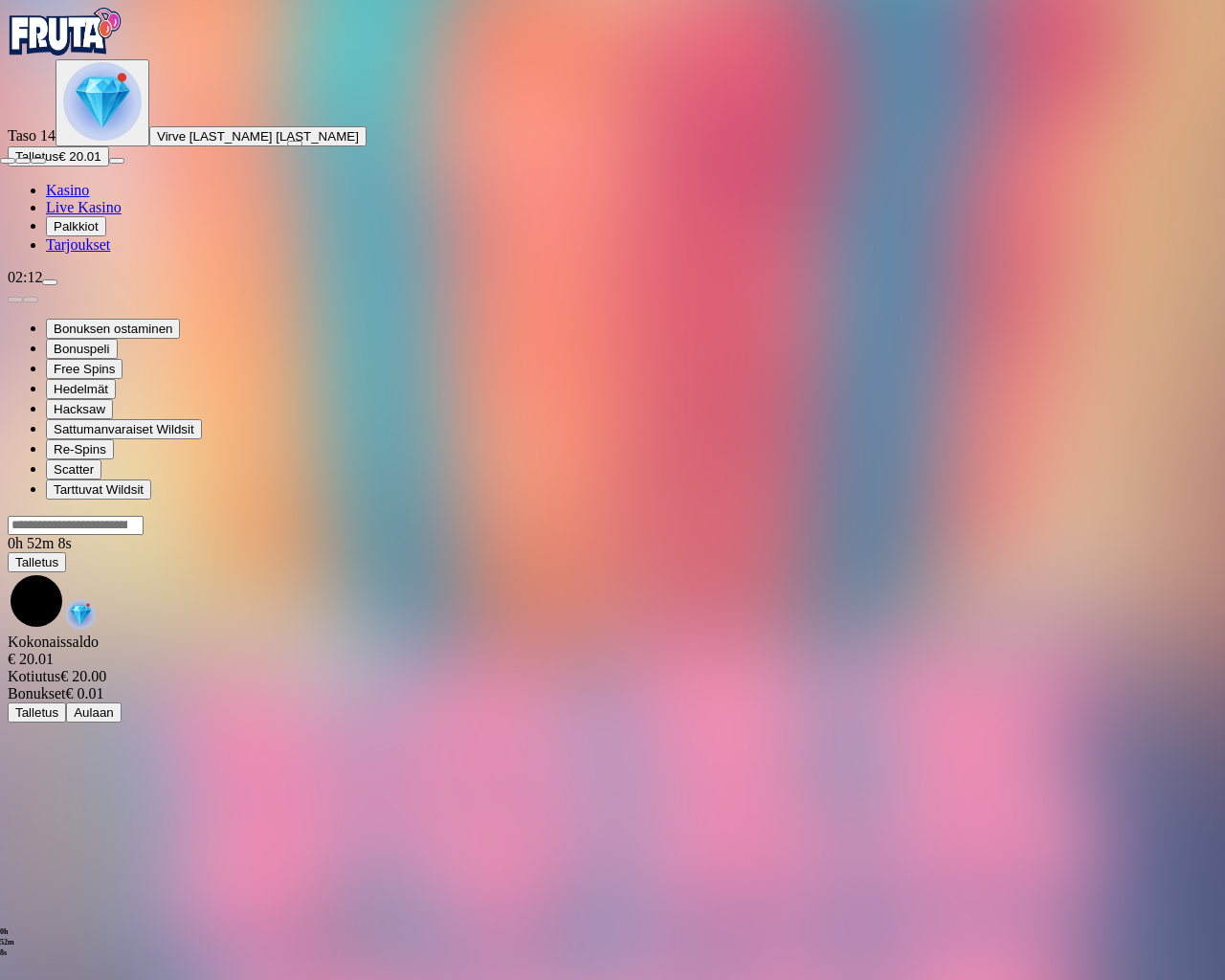 click at bounding box center (8, 161) 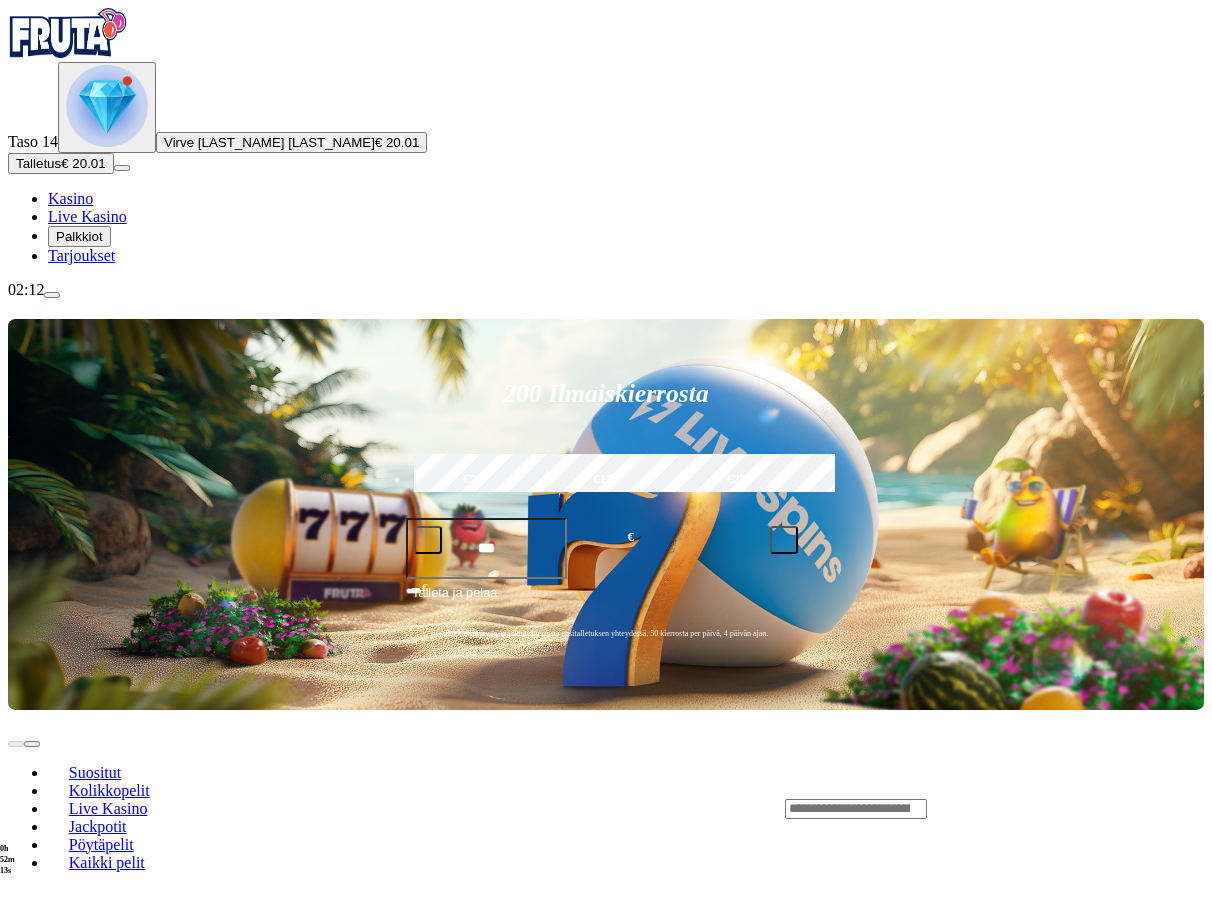 click at bounding box center (32, 981) 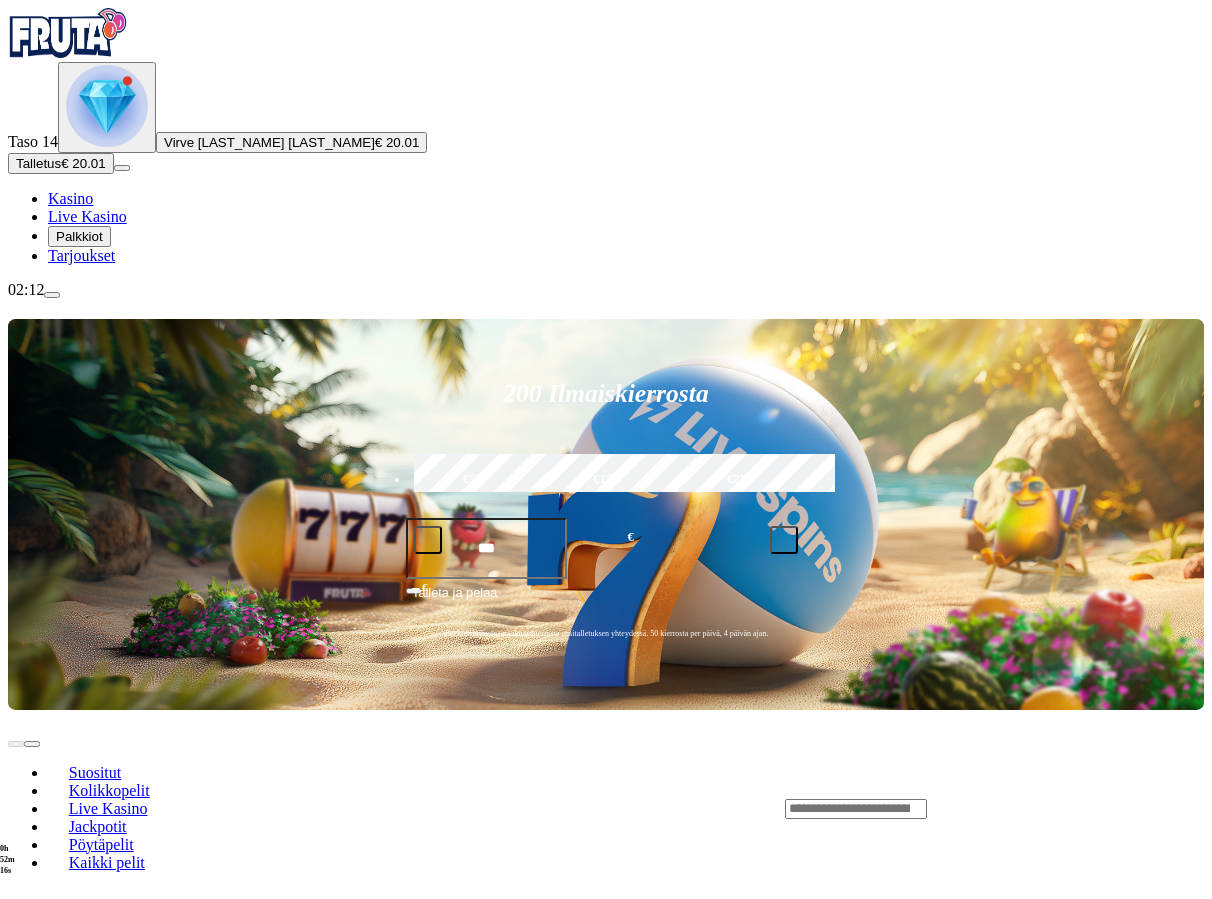 click at bounding box center [16, 981] 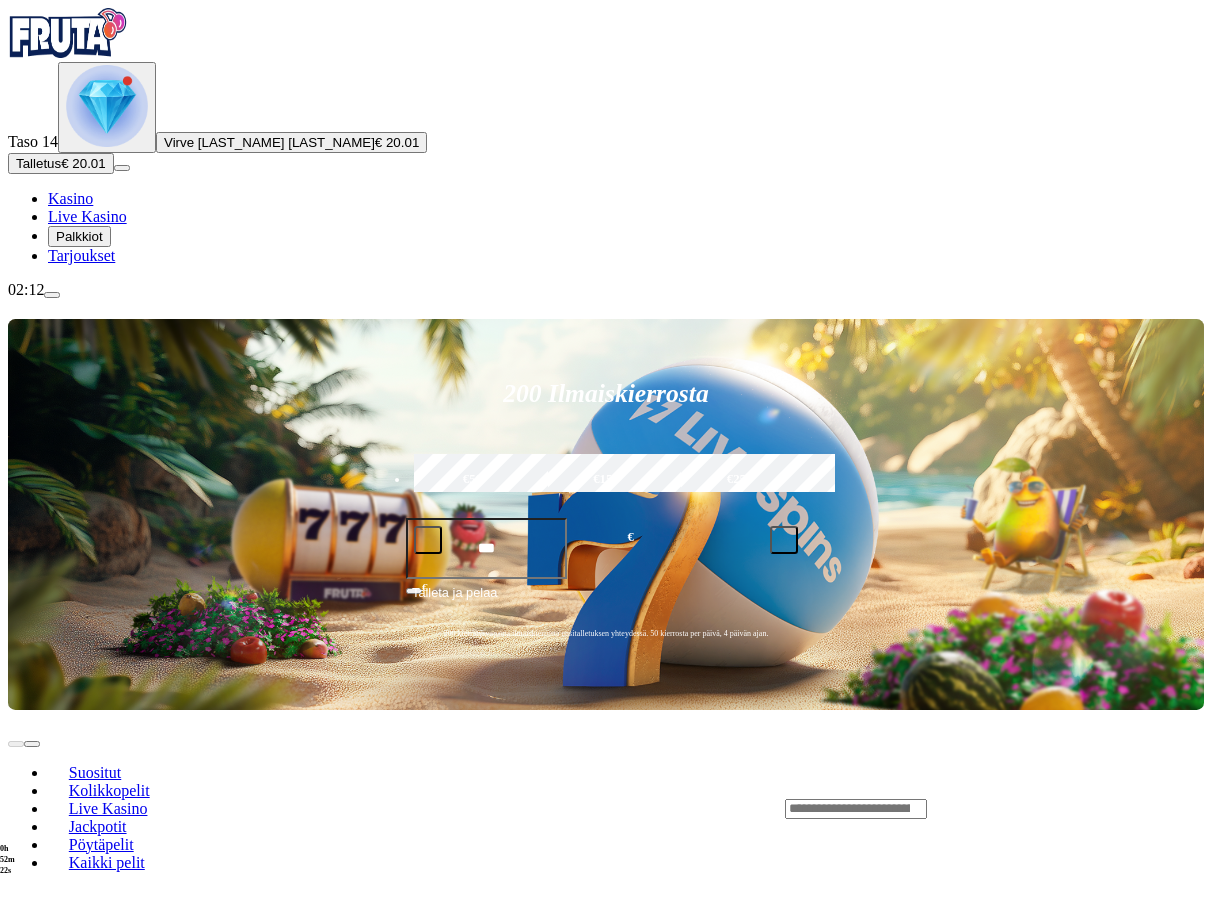 click at bounding box center [856, 809] 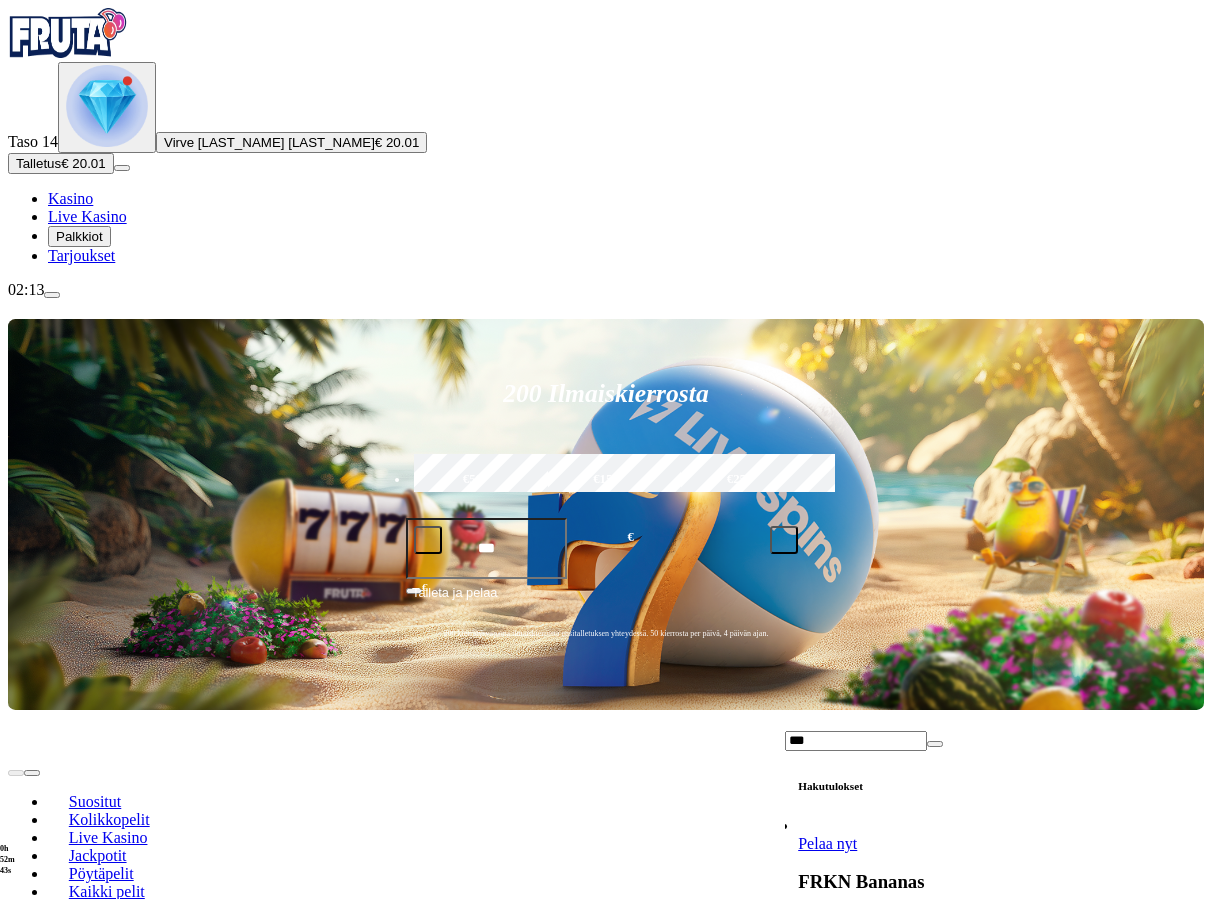 type on "***" 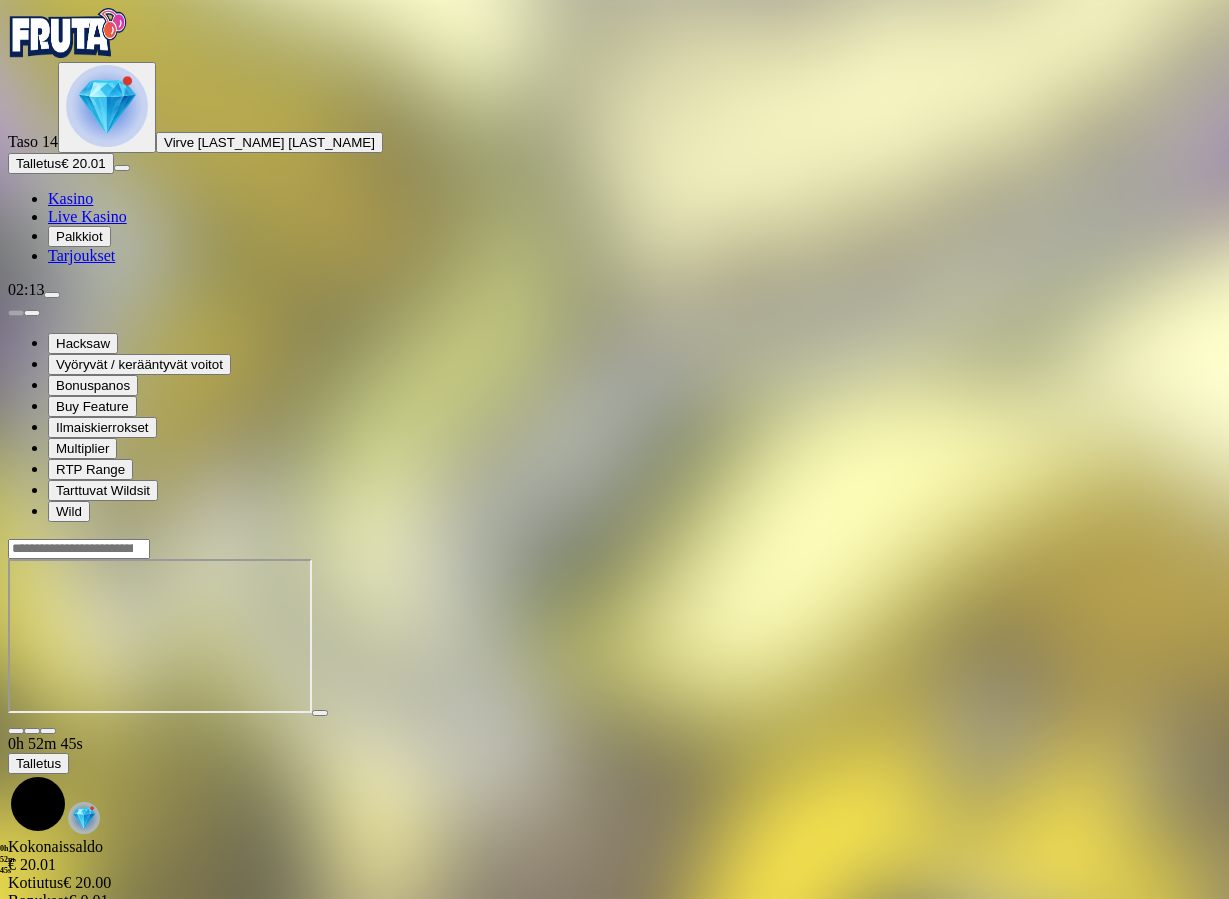 click at bounding box center (48, 731) 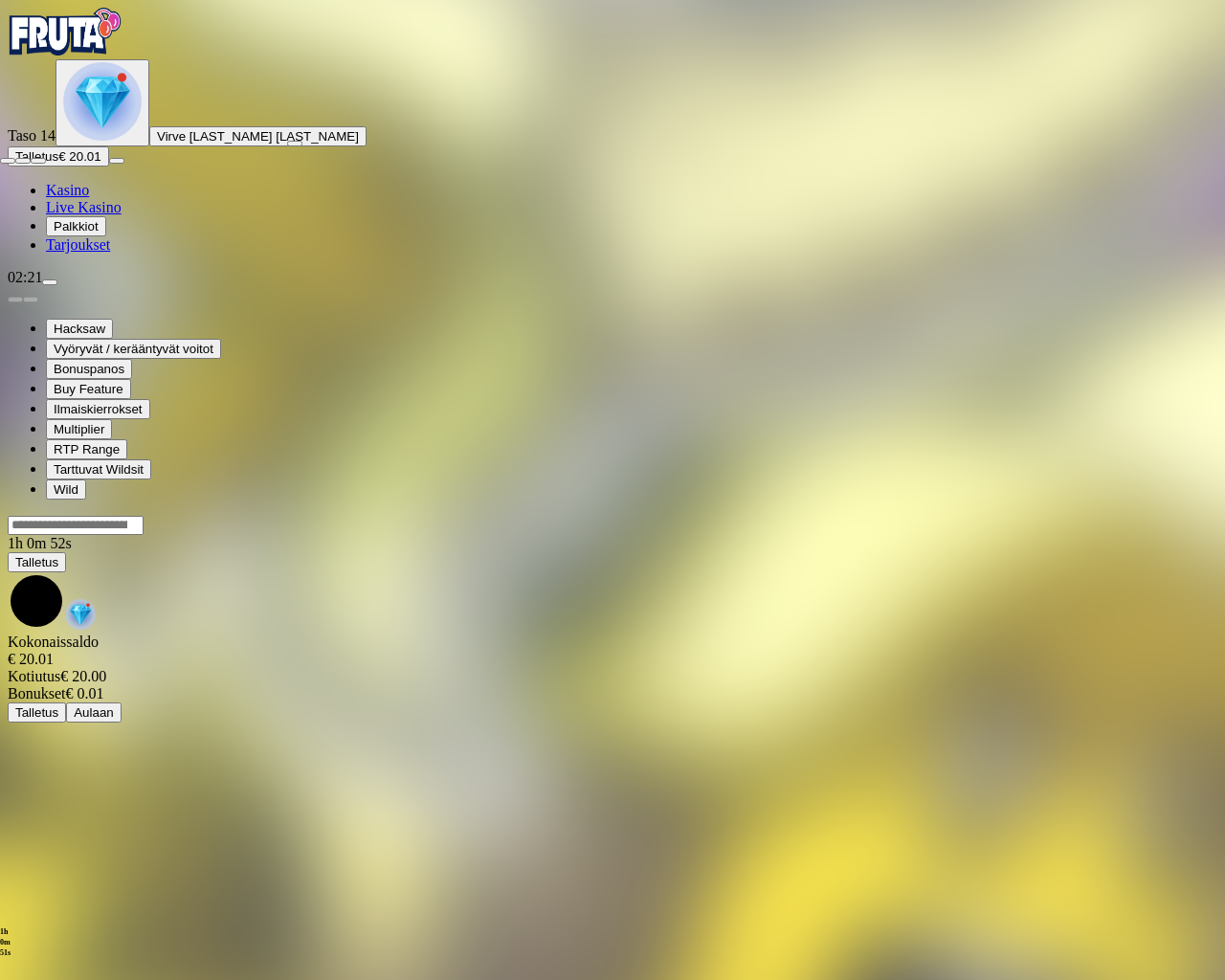 click at bounding box center (8, 161) 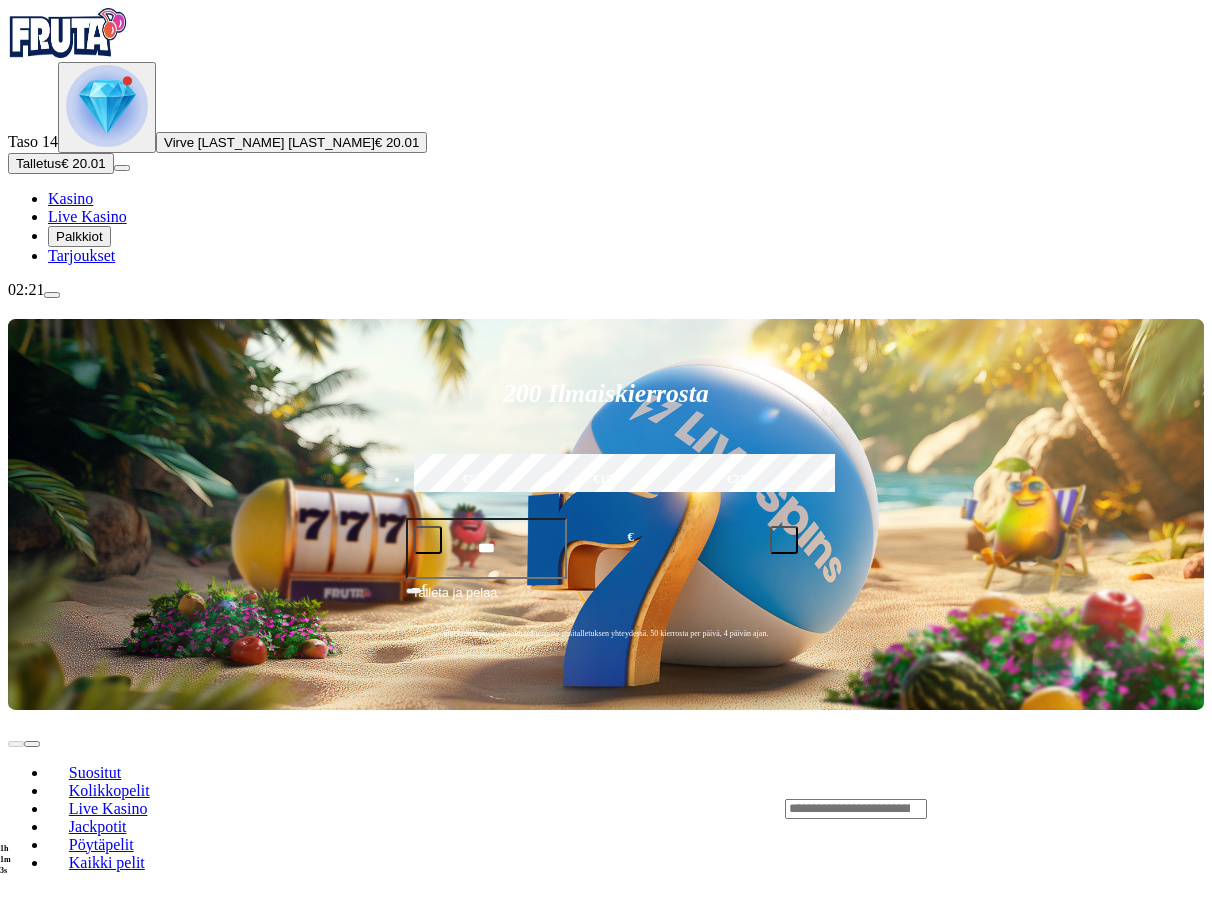 click at bounding box center [994, 808] 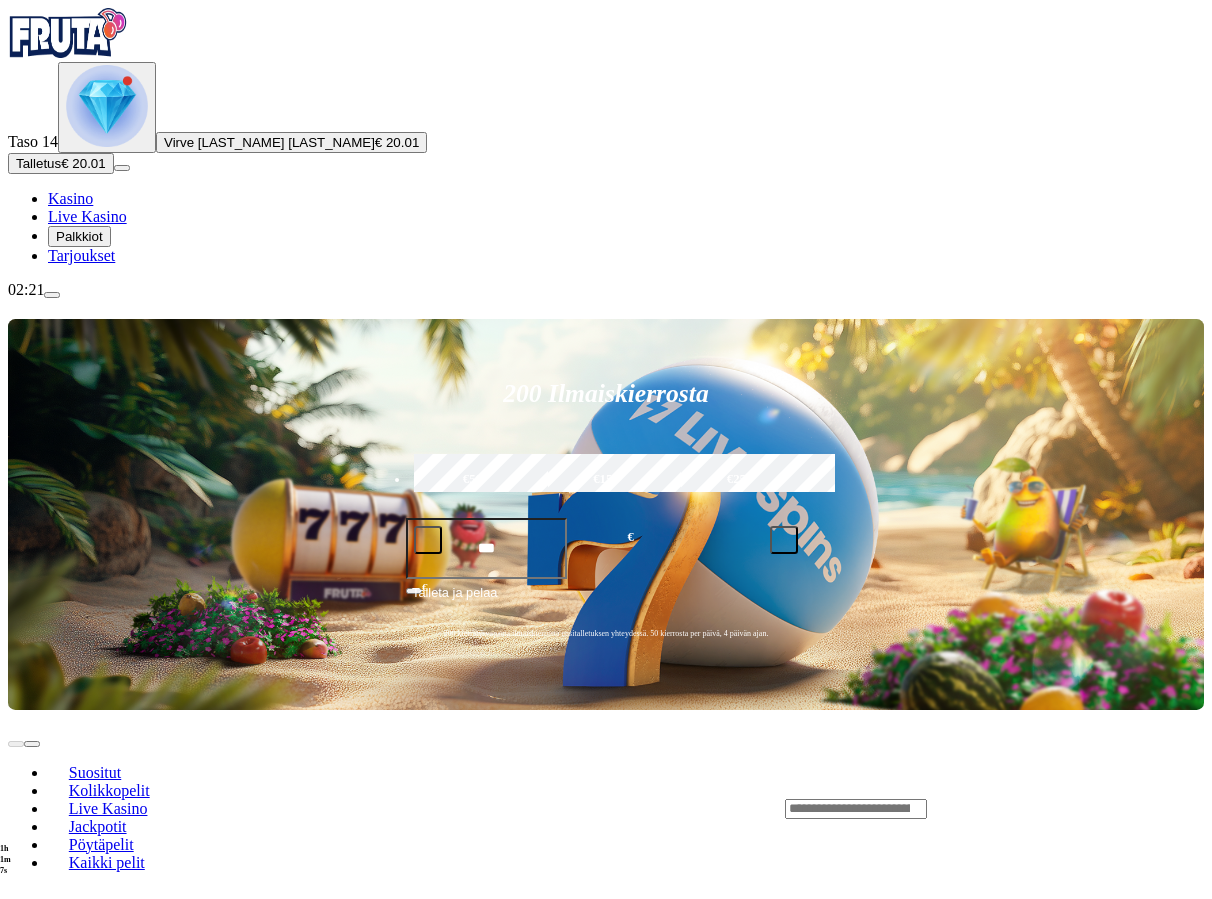 click at bounding box center [856, 809] 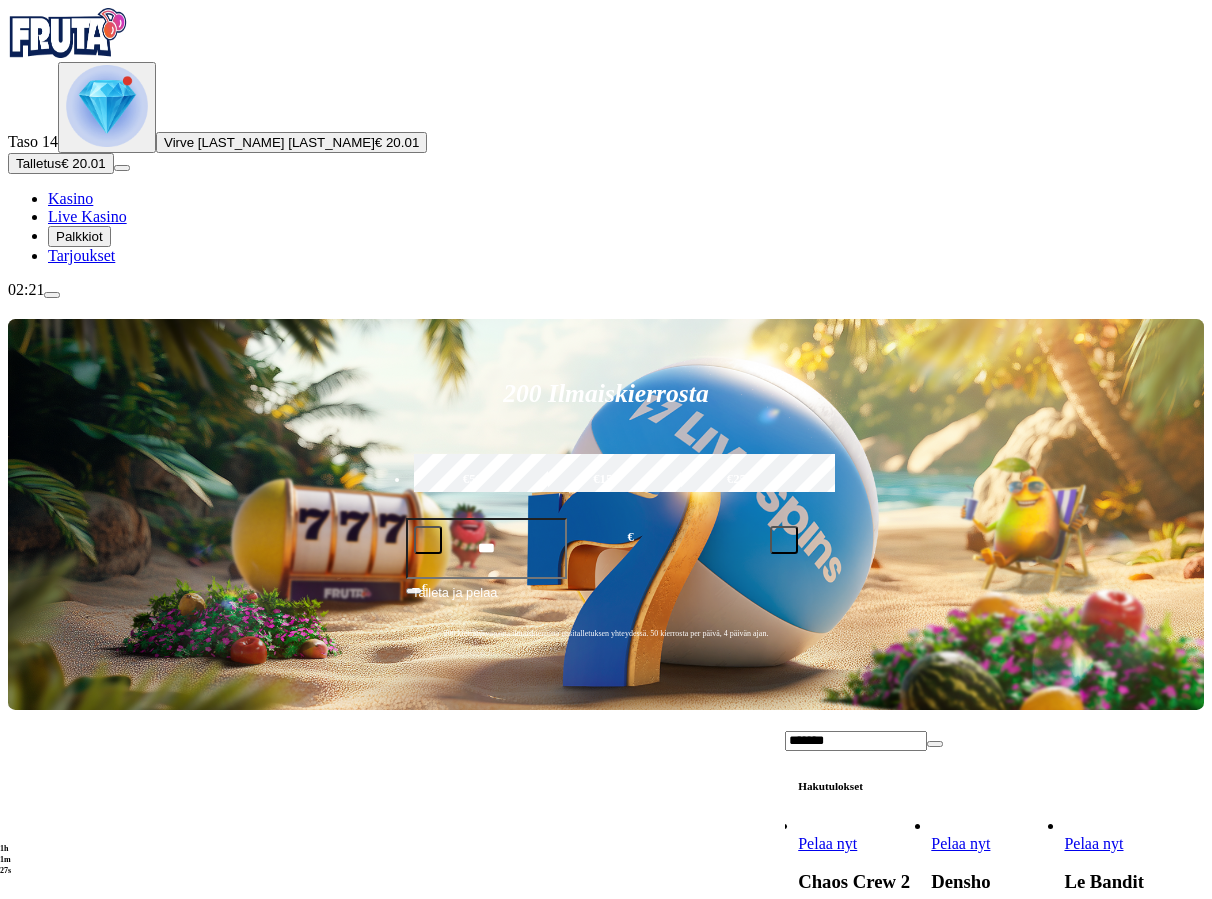 type on "*******" 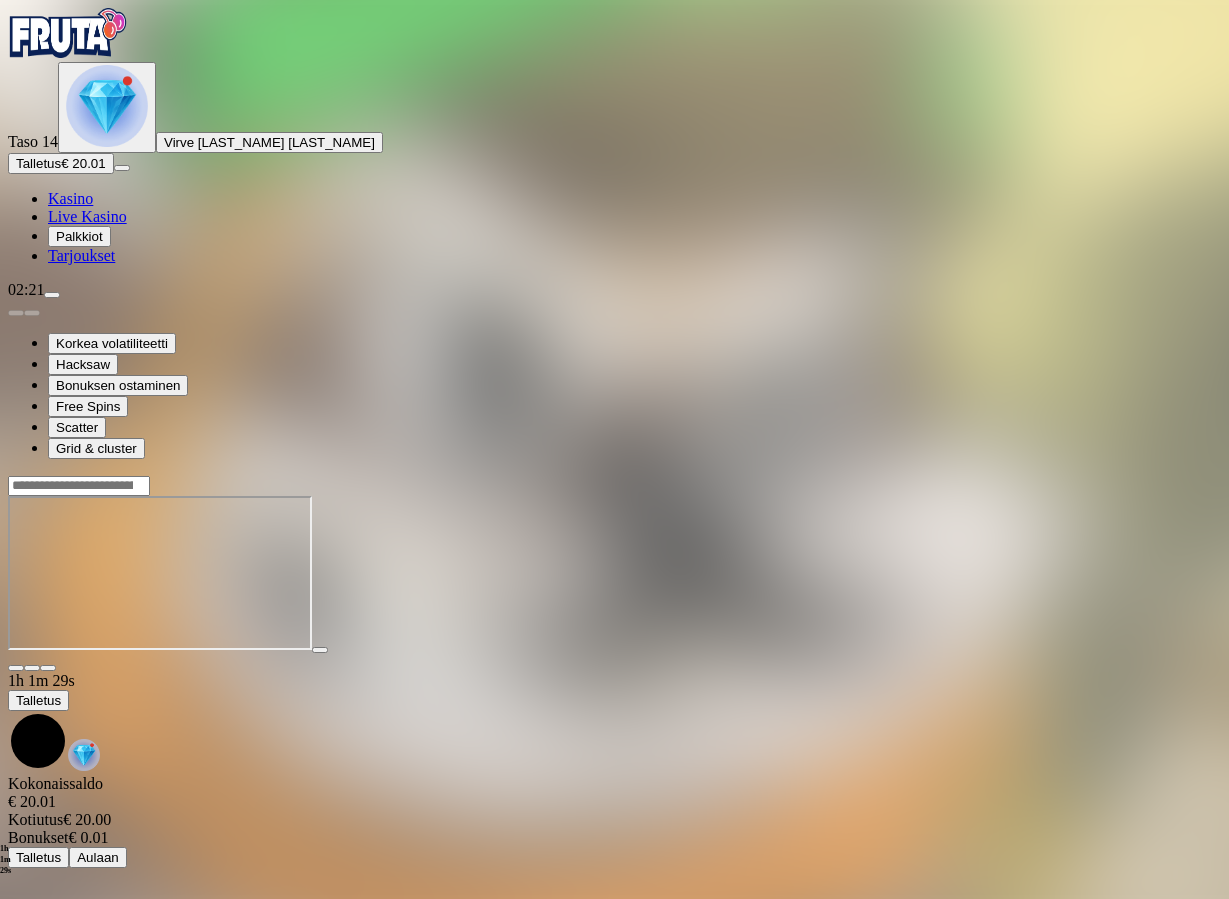click at bounding box center (48, 668) 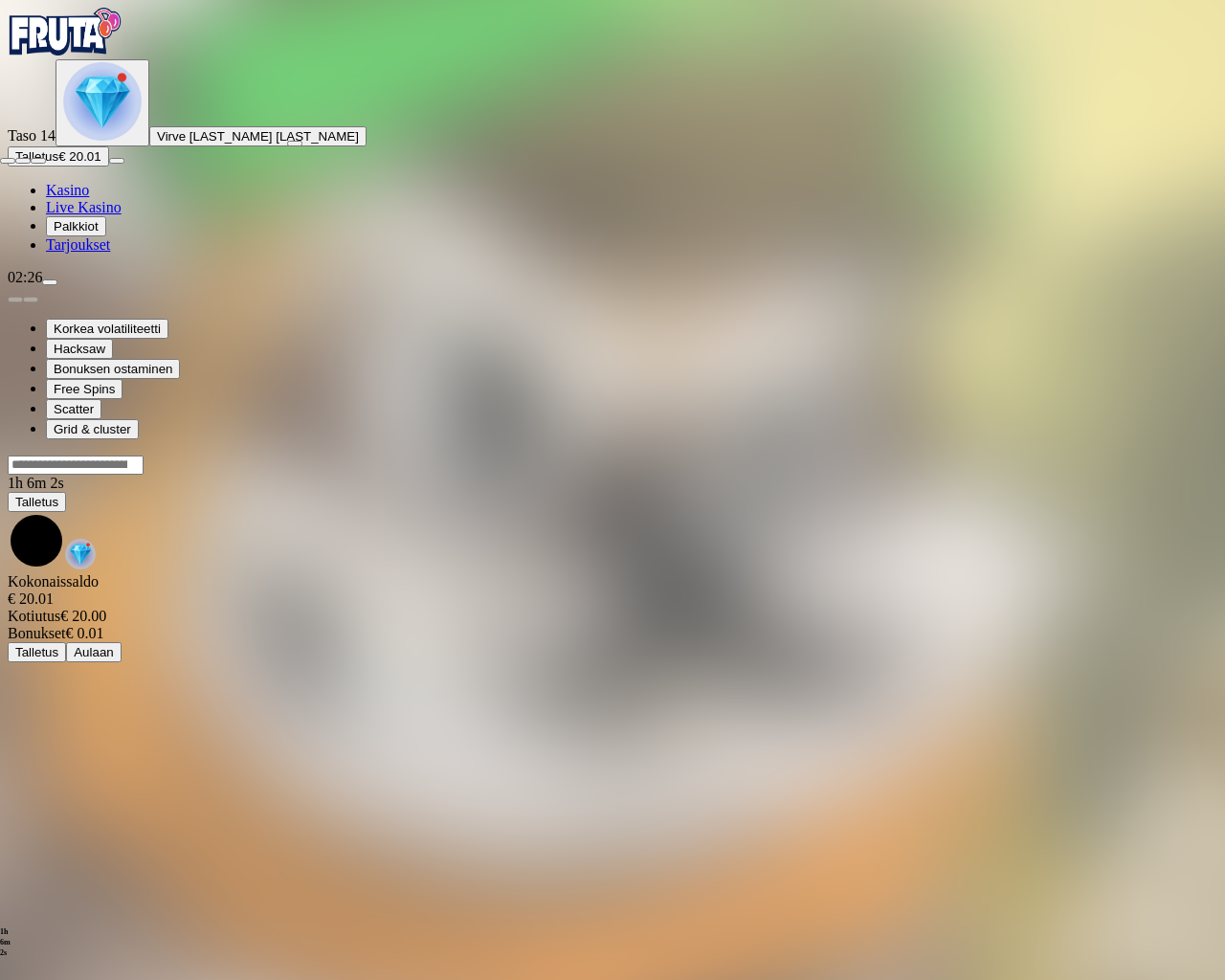 click at bounding box center (8, 161) 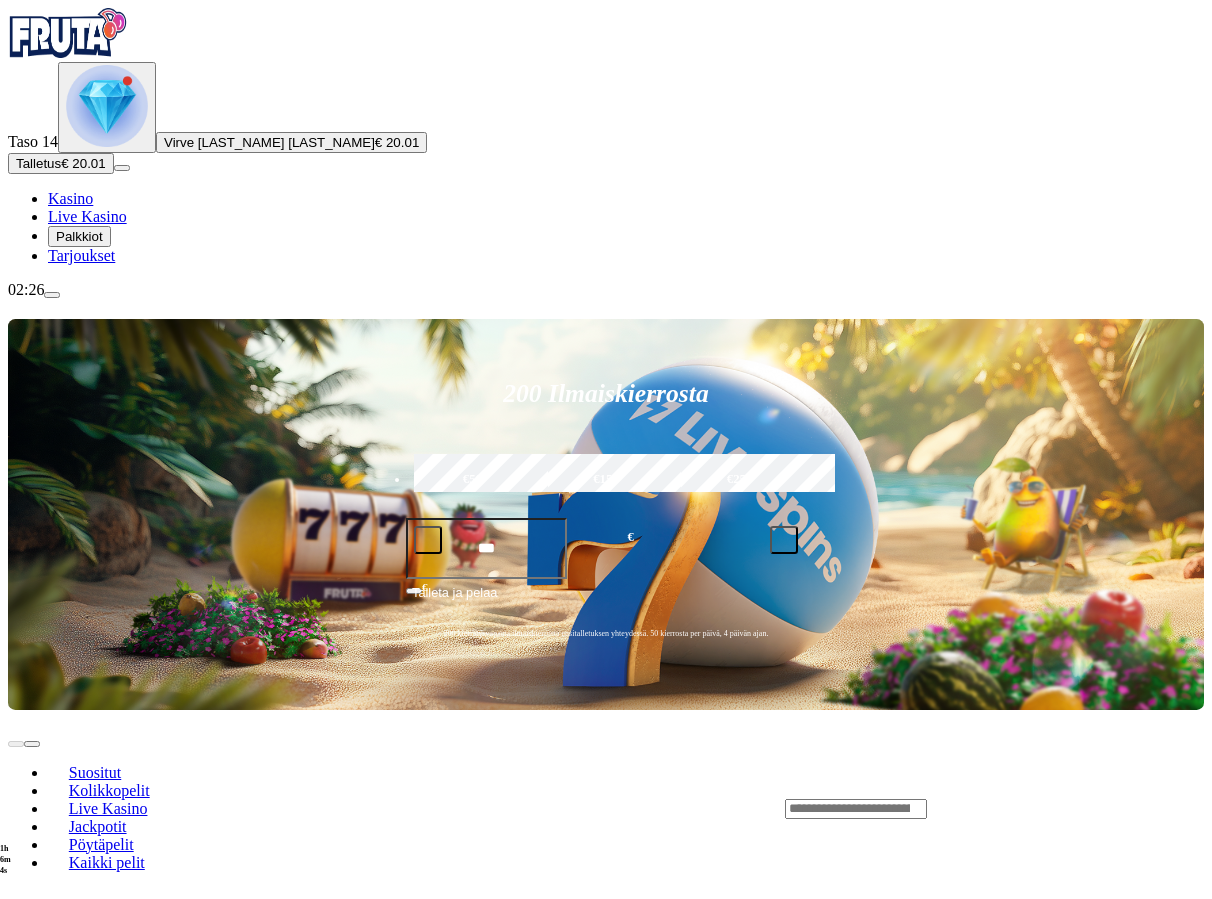 click at bounding box center (856, 809) 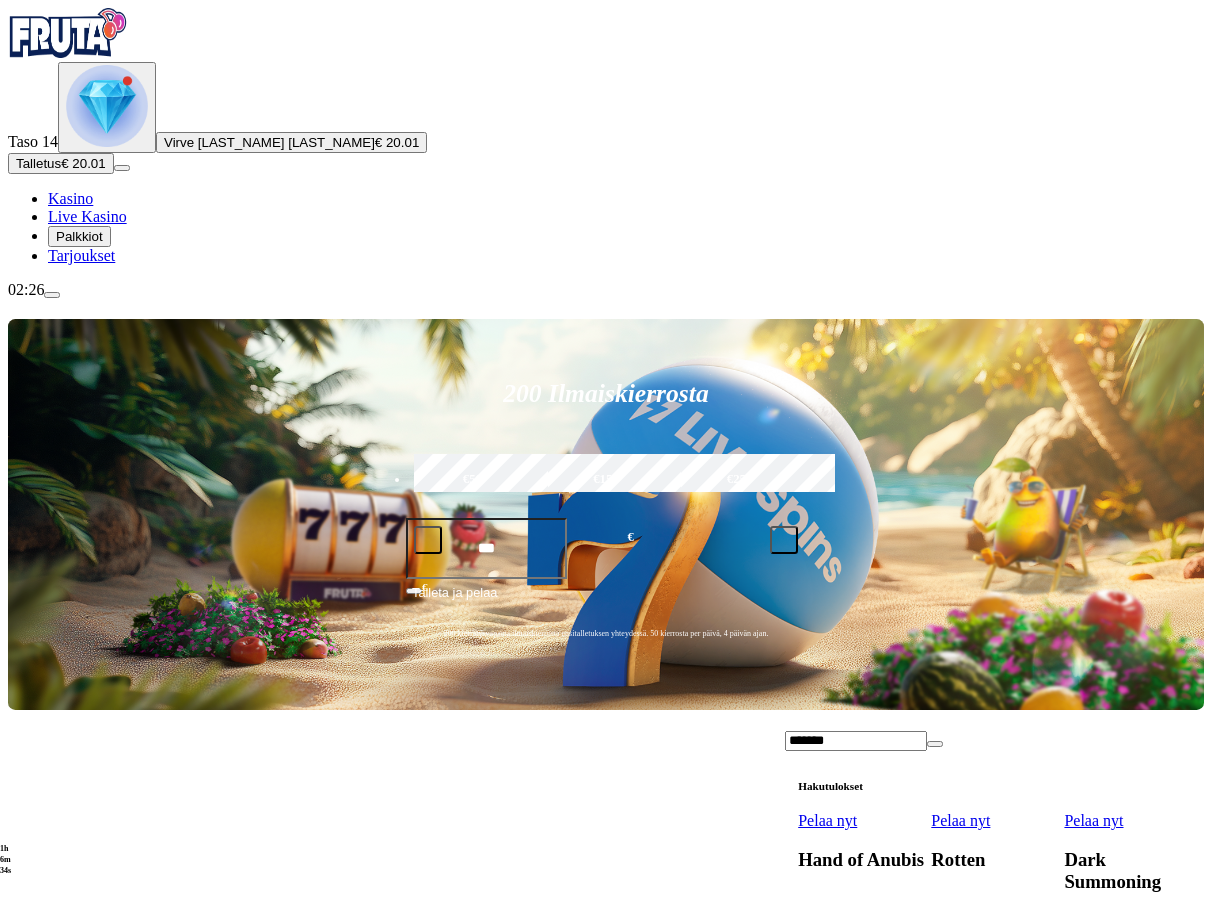 scroll, scrollTop: 706, scrollLeft: 0, axis: vertical 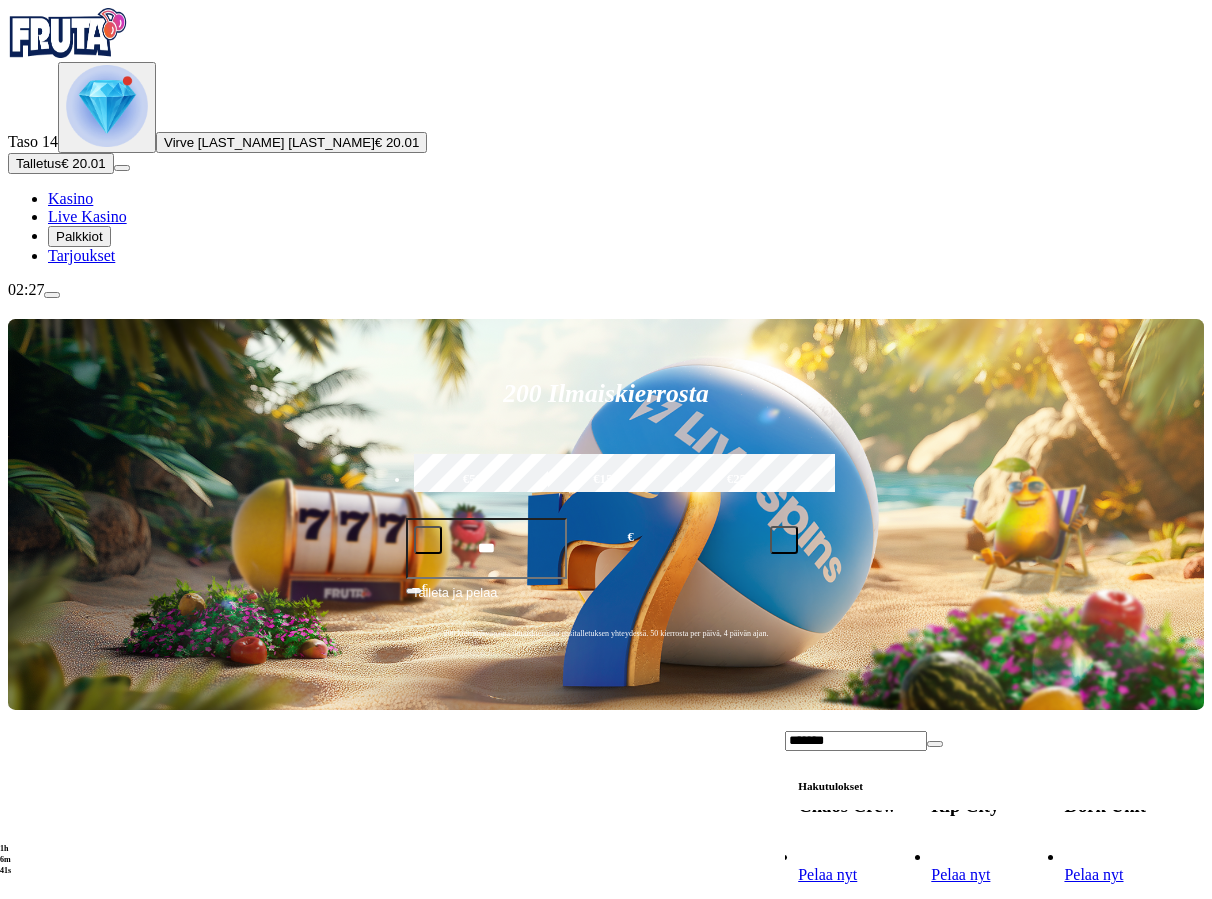 type on "*******" 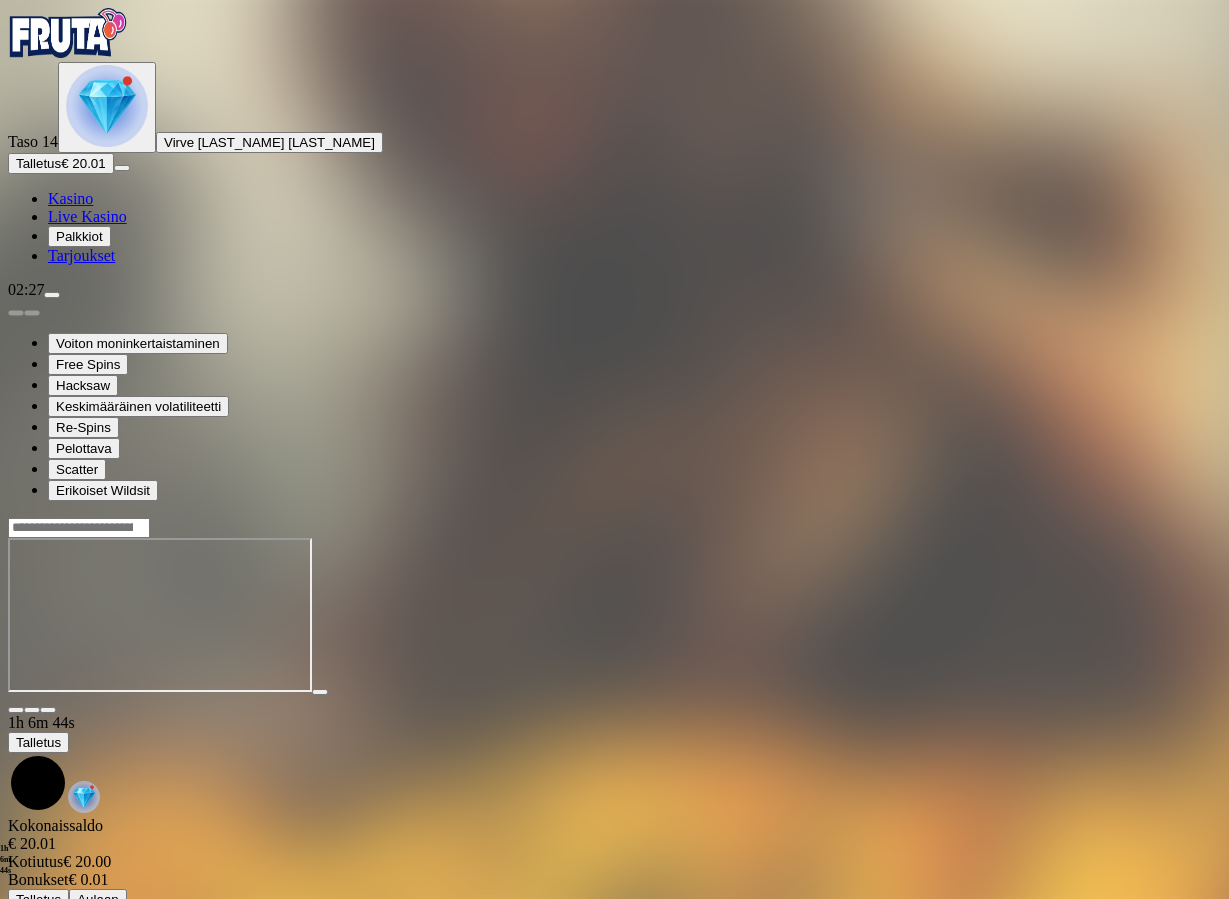 click at bounding box center (48, 710) 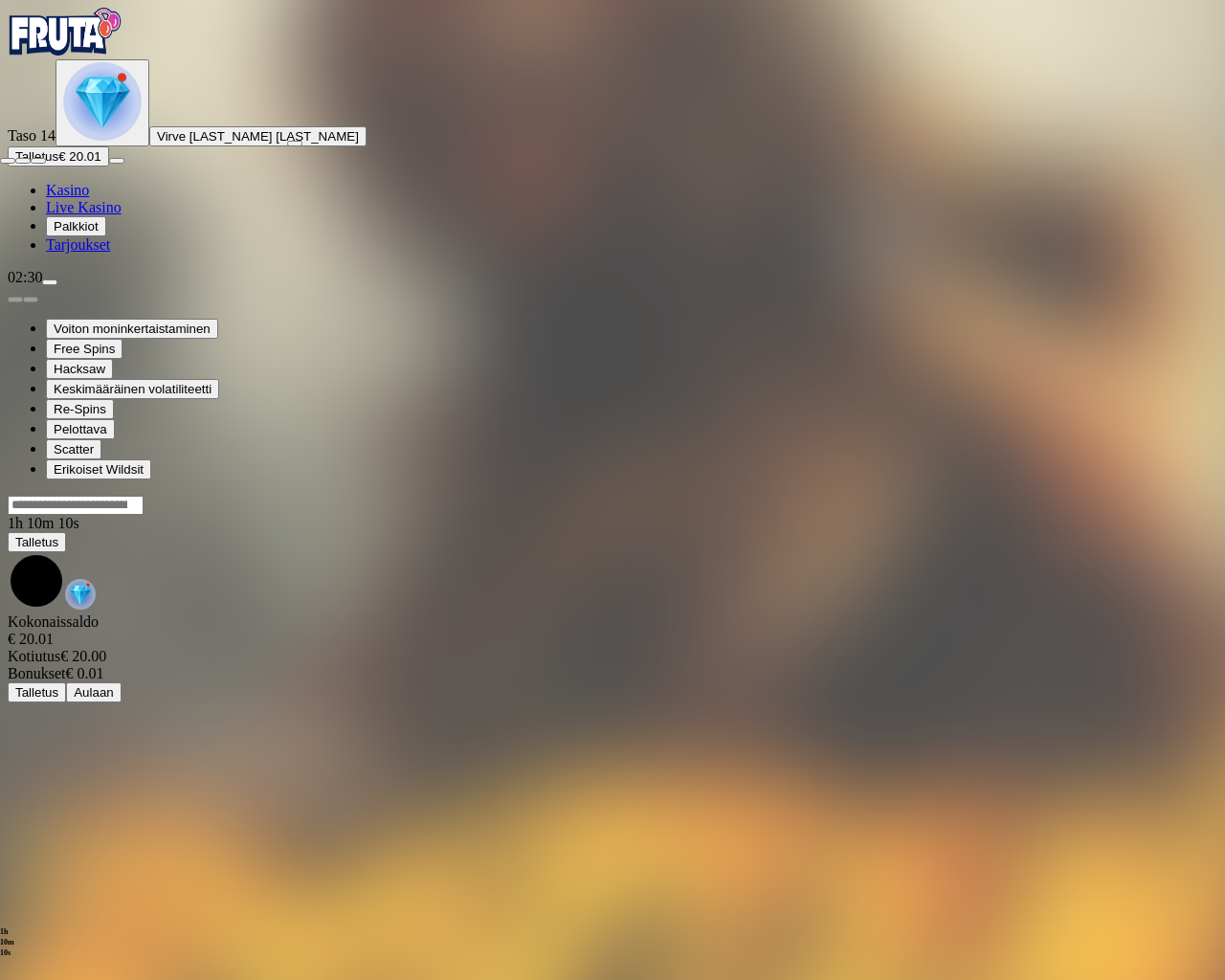 click at bounding box center [8, 161] 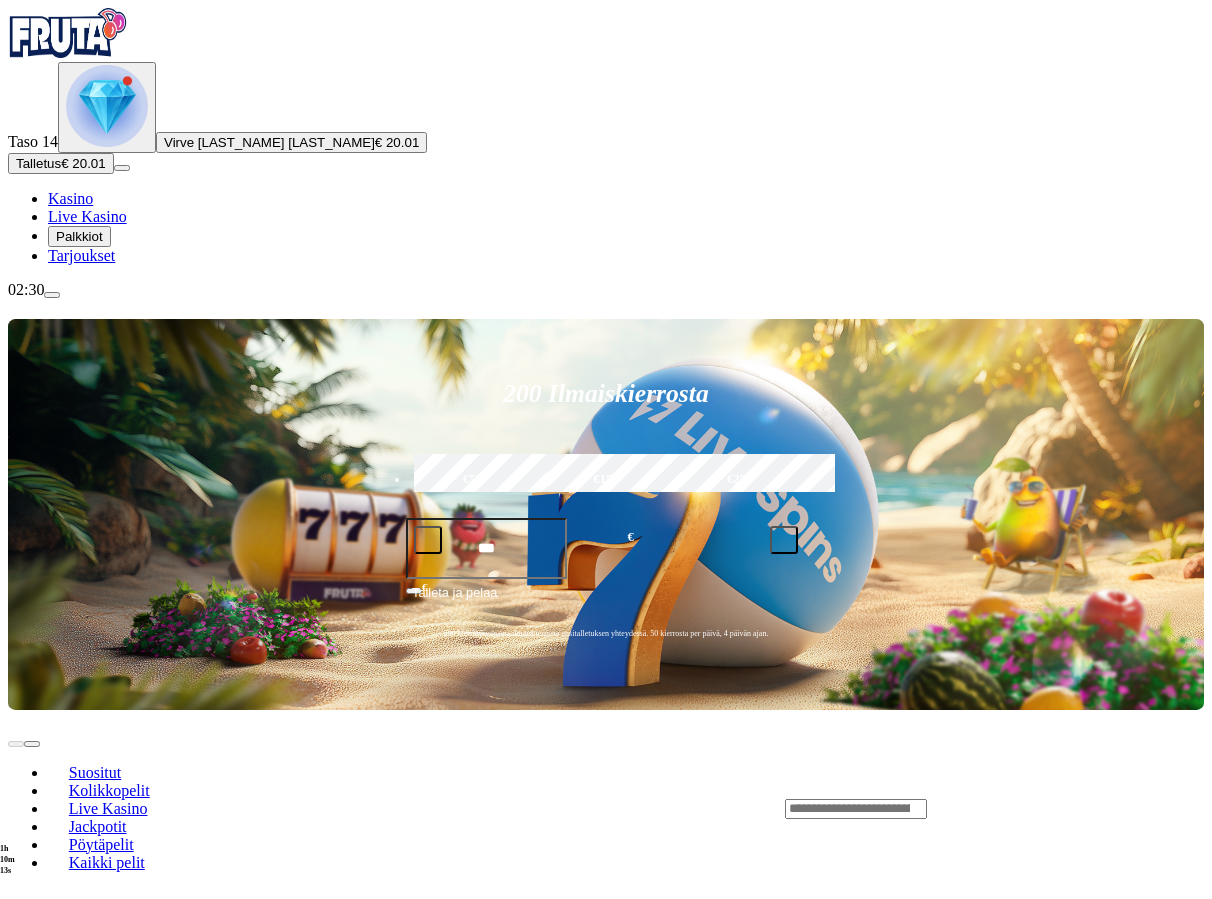 click at bounding box center (856, 809) 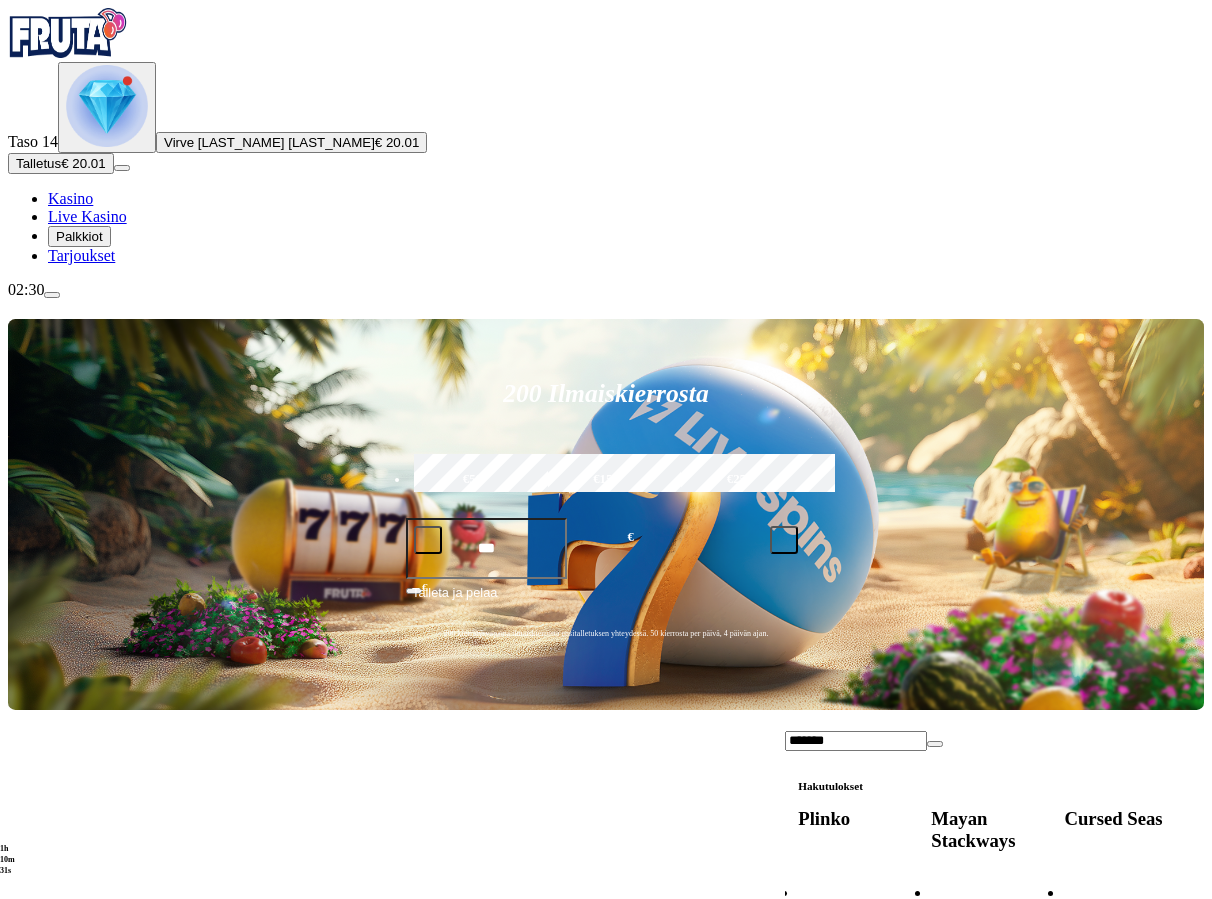 scroll, scrollTop: 562, scrollLeft: 0, axis: vertical 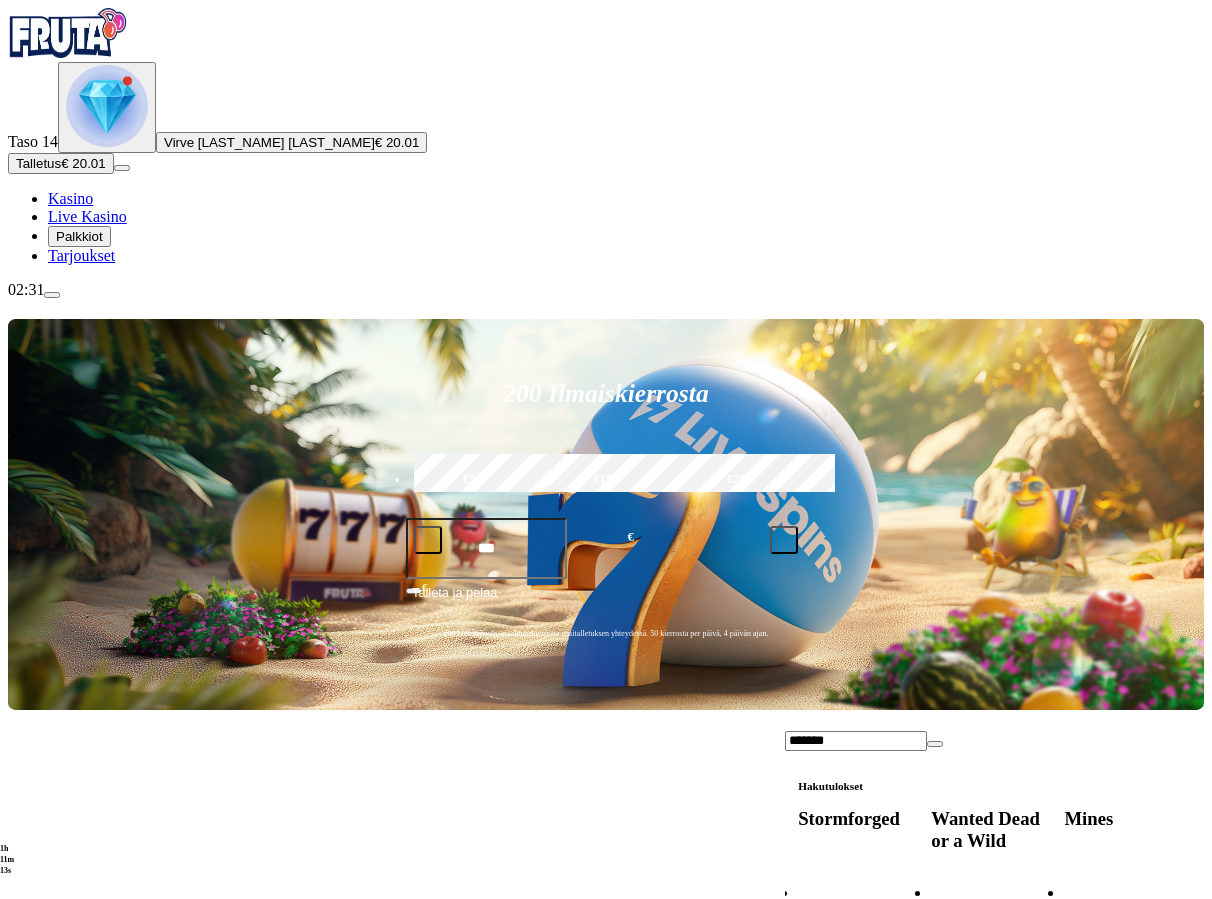 type on "*******" 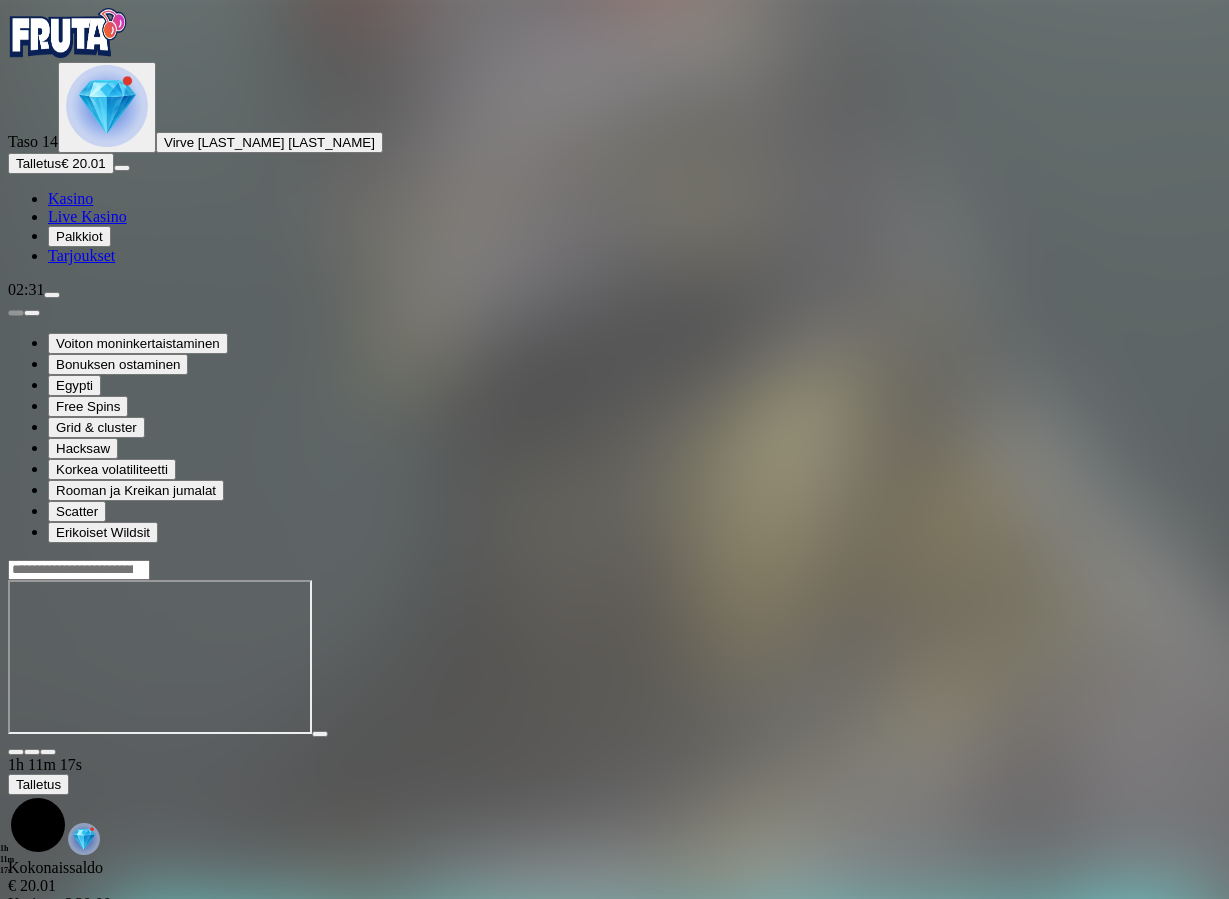 click at bounding box center [48, 752] 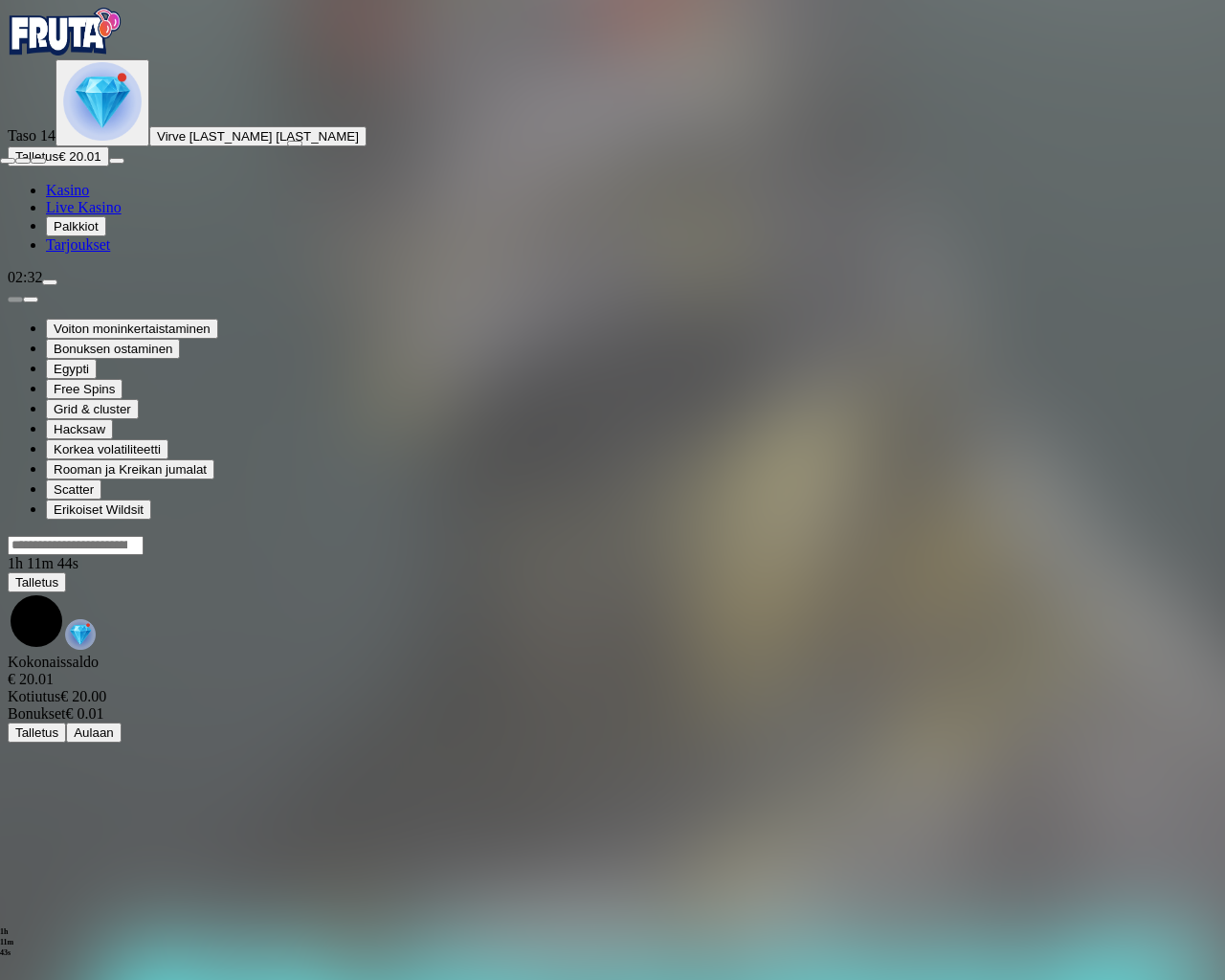 click at bounding box center [8, 161] 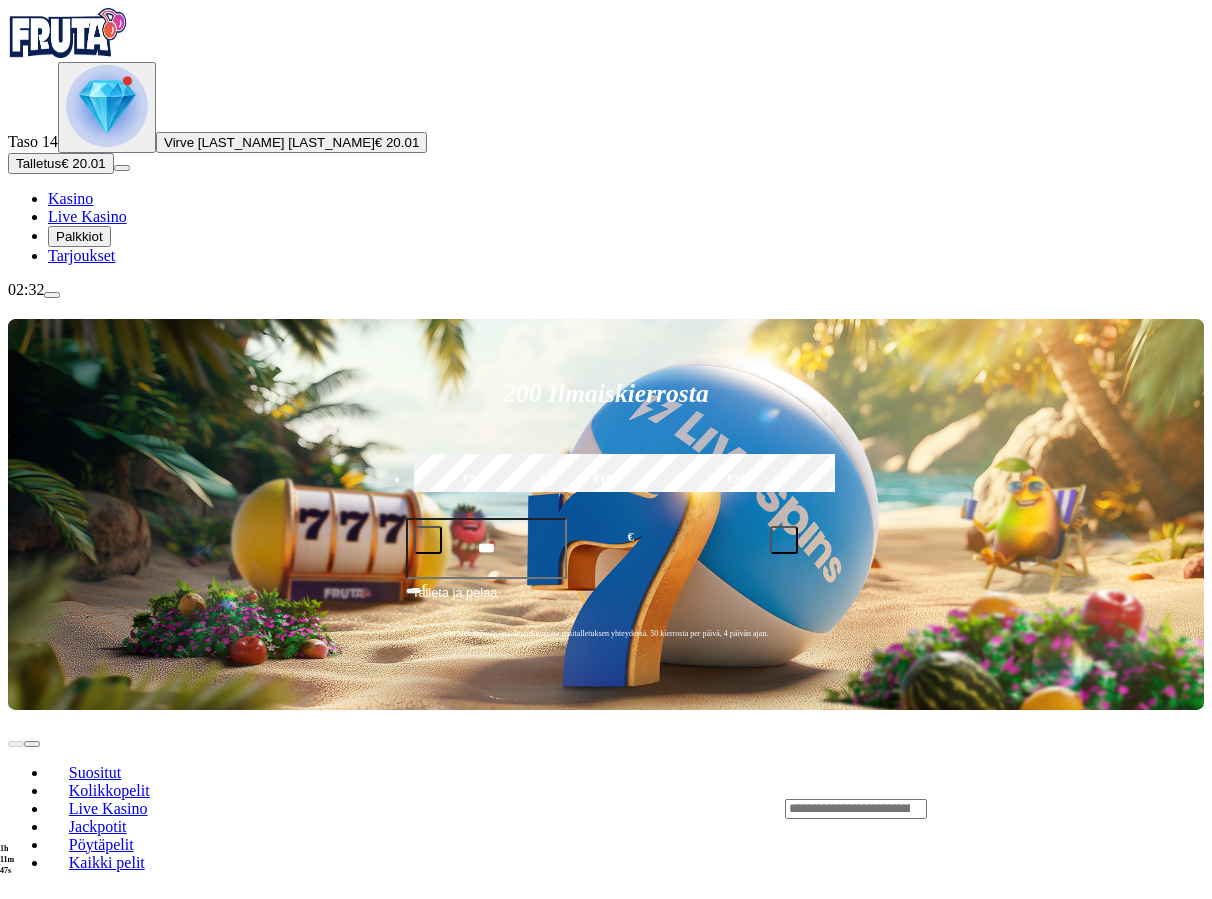 click at bounding box center (856, 809) 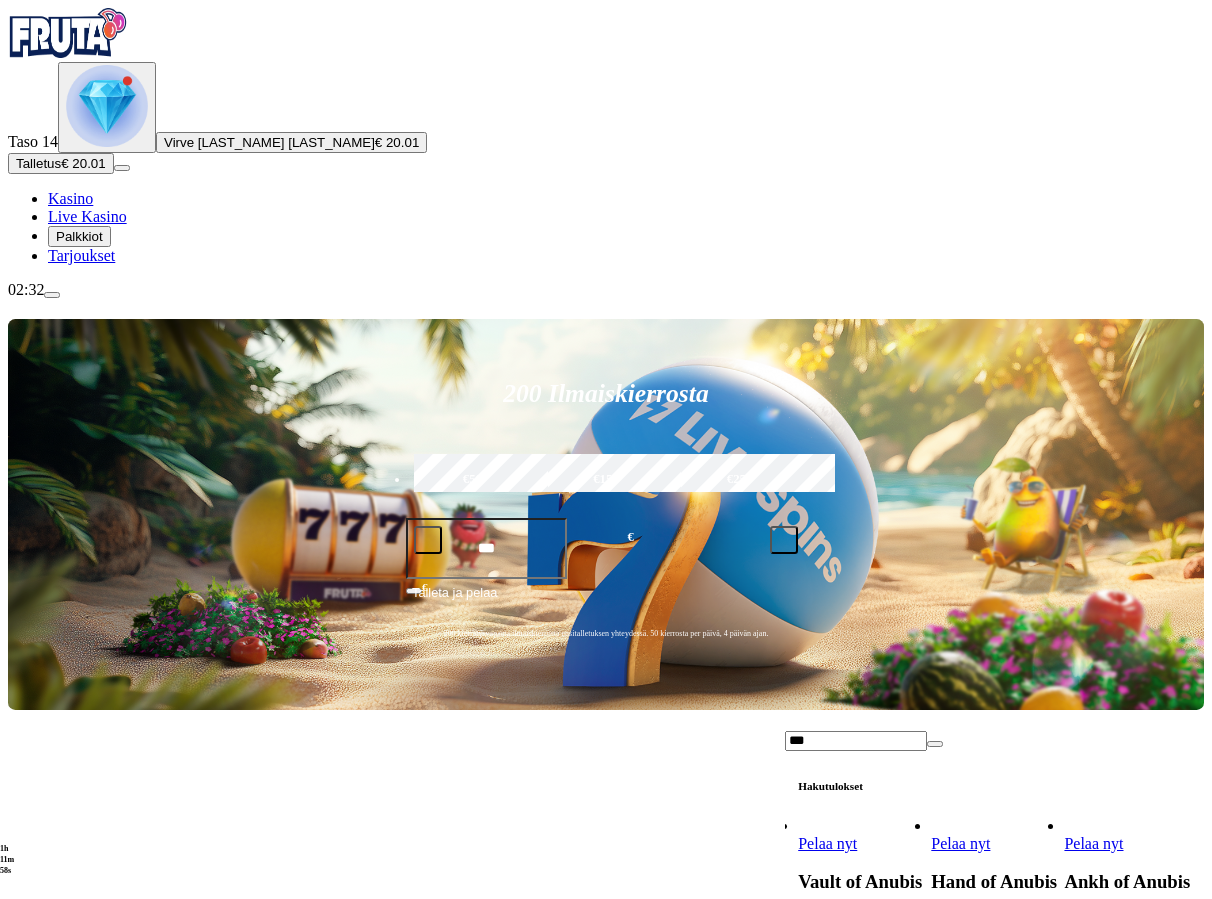 type on "***" 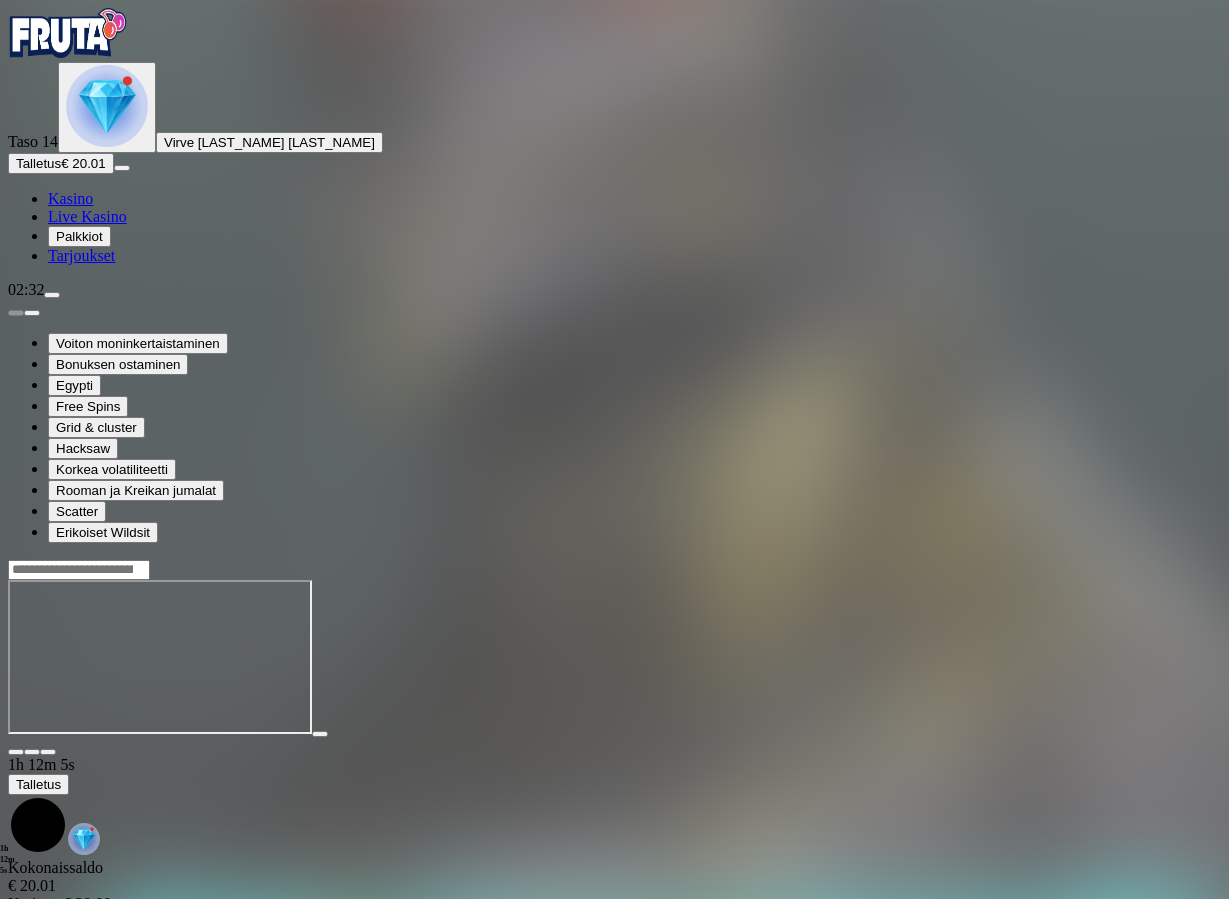 click at bounding box center (16, 752) 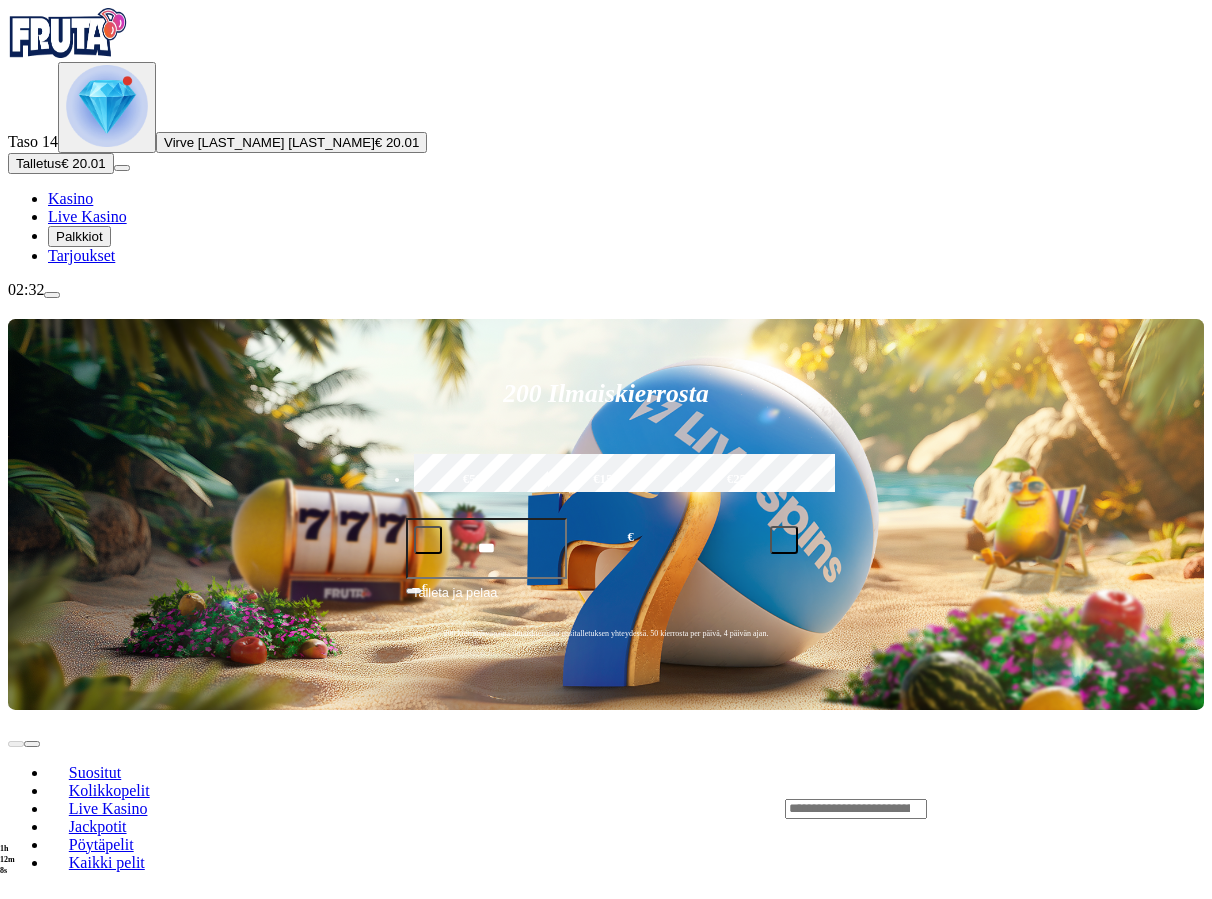 click at bounding box center [856, 809] 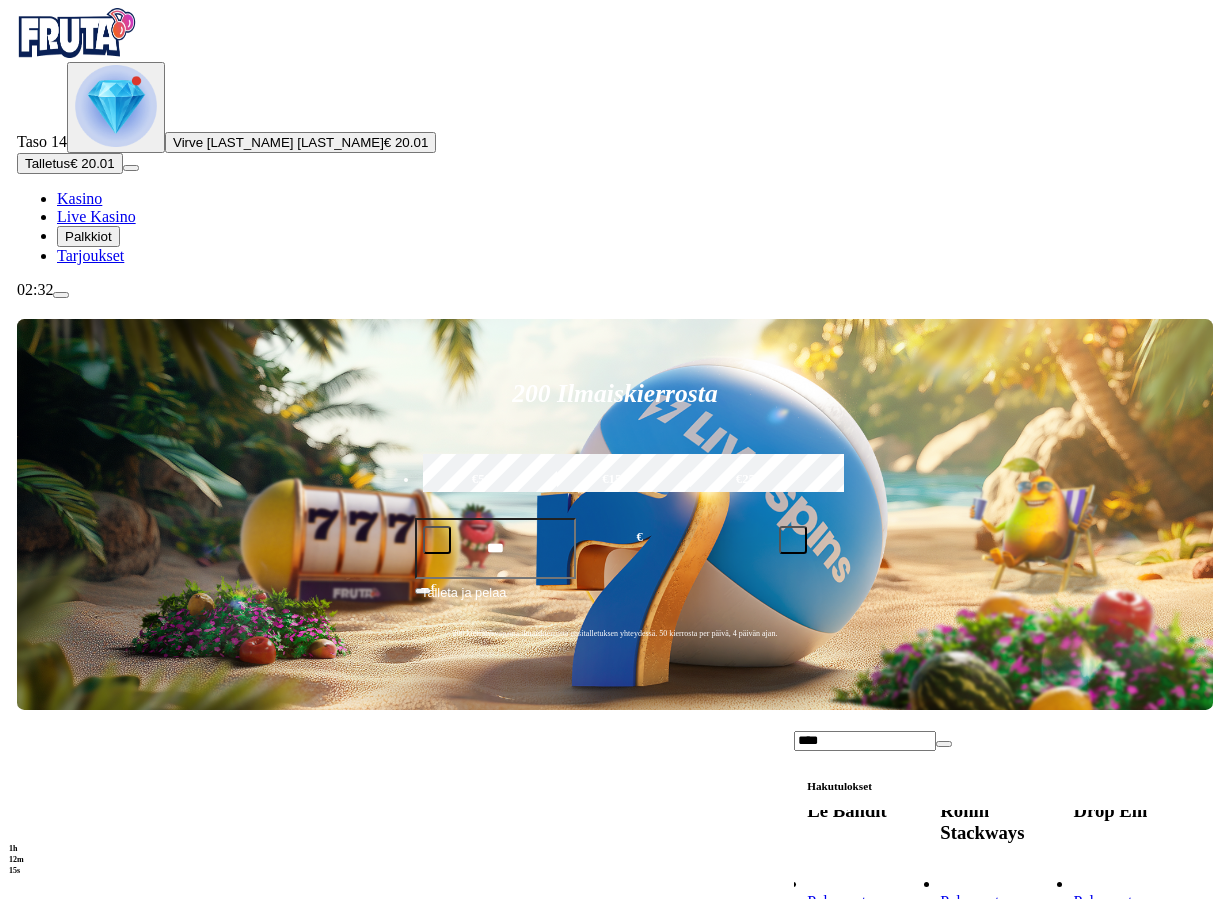 scroll, scrollTop: 432, scrollLeft: 0, axis: vertical 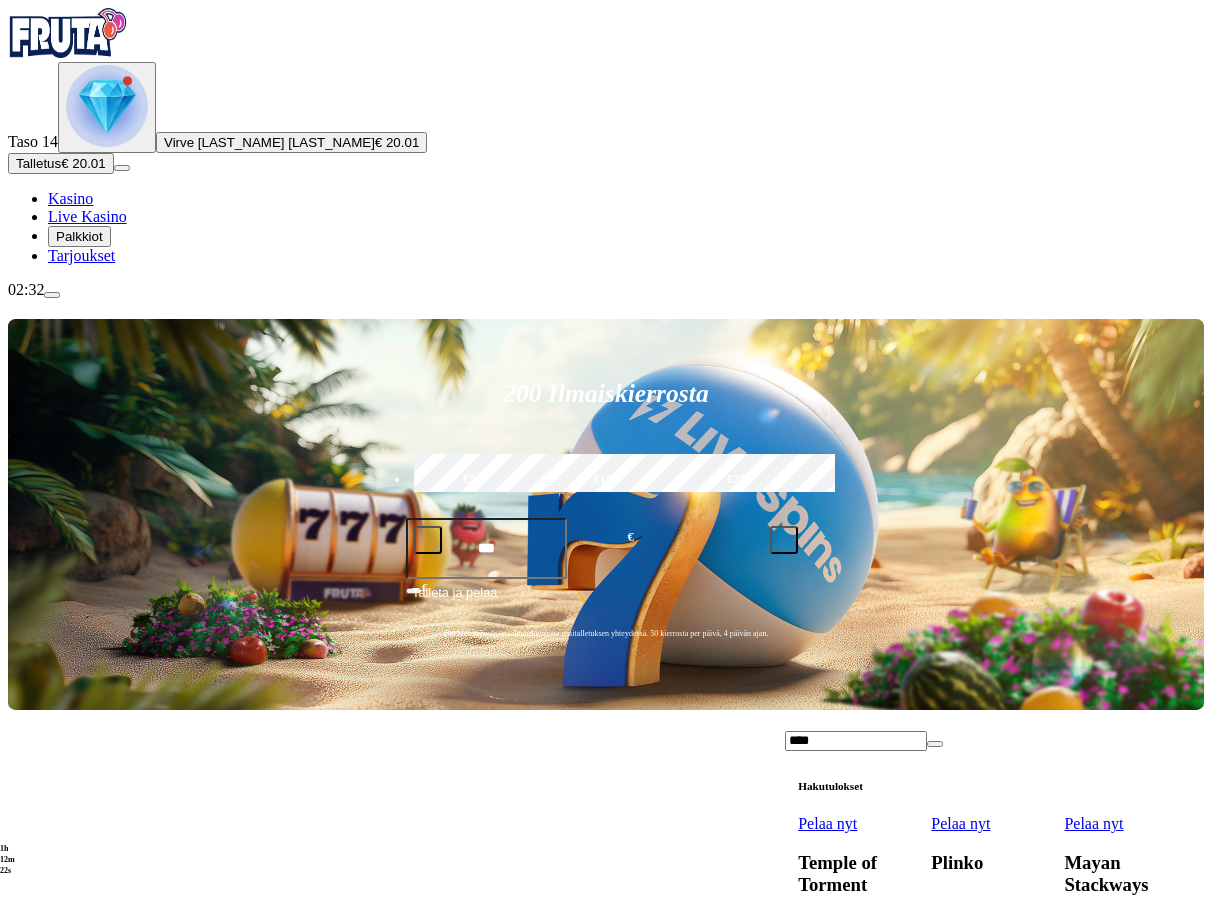 type on "****" 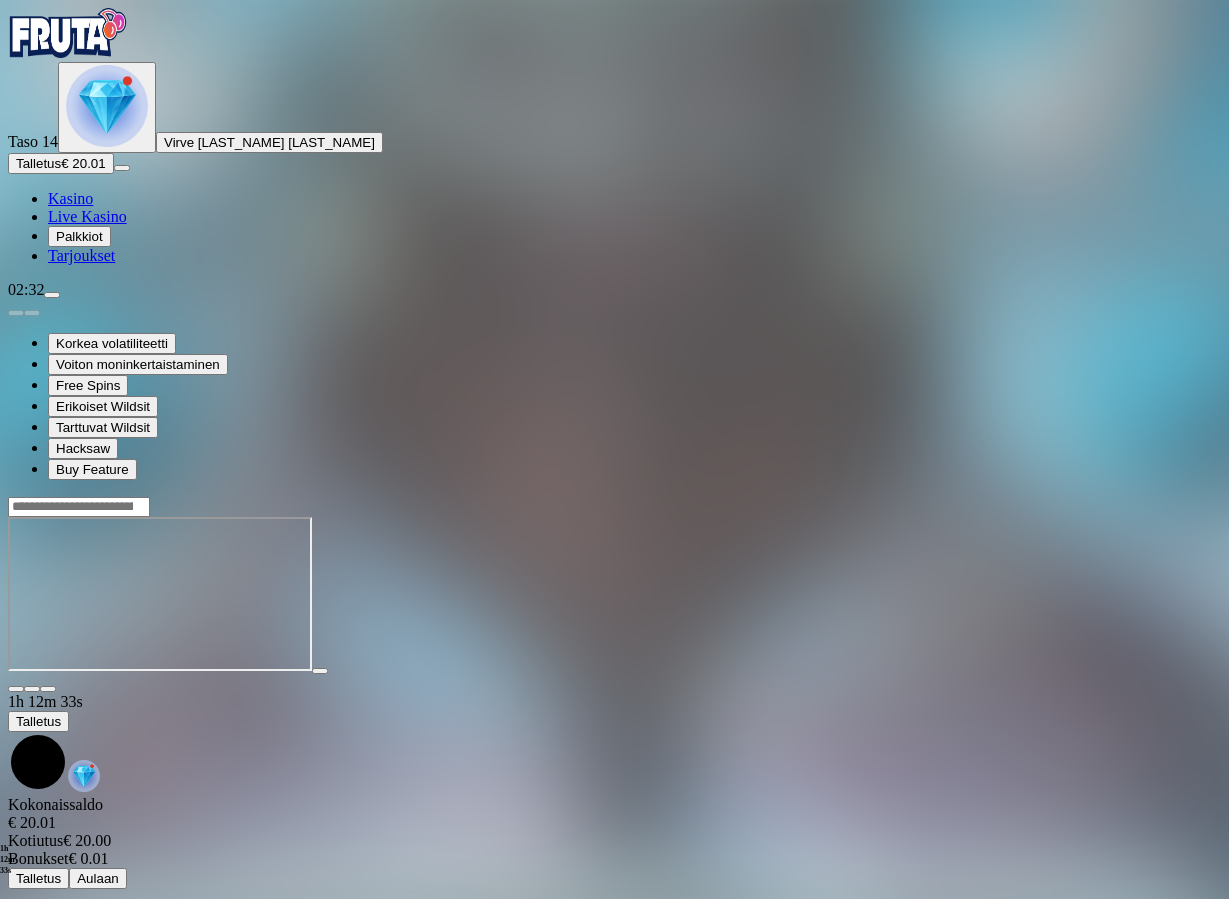 click at bounding box center (48, 689) 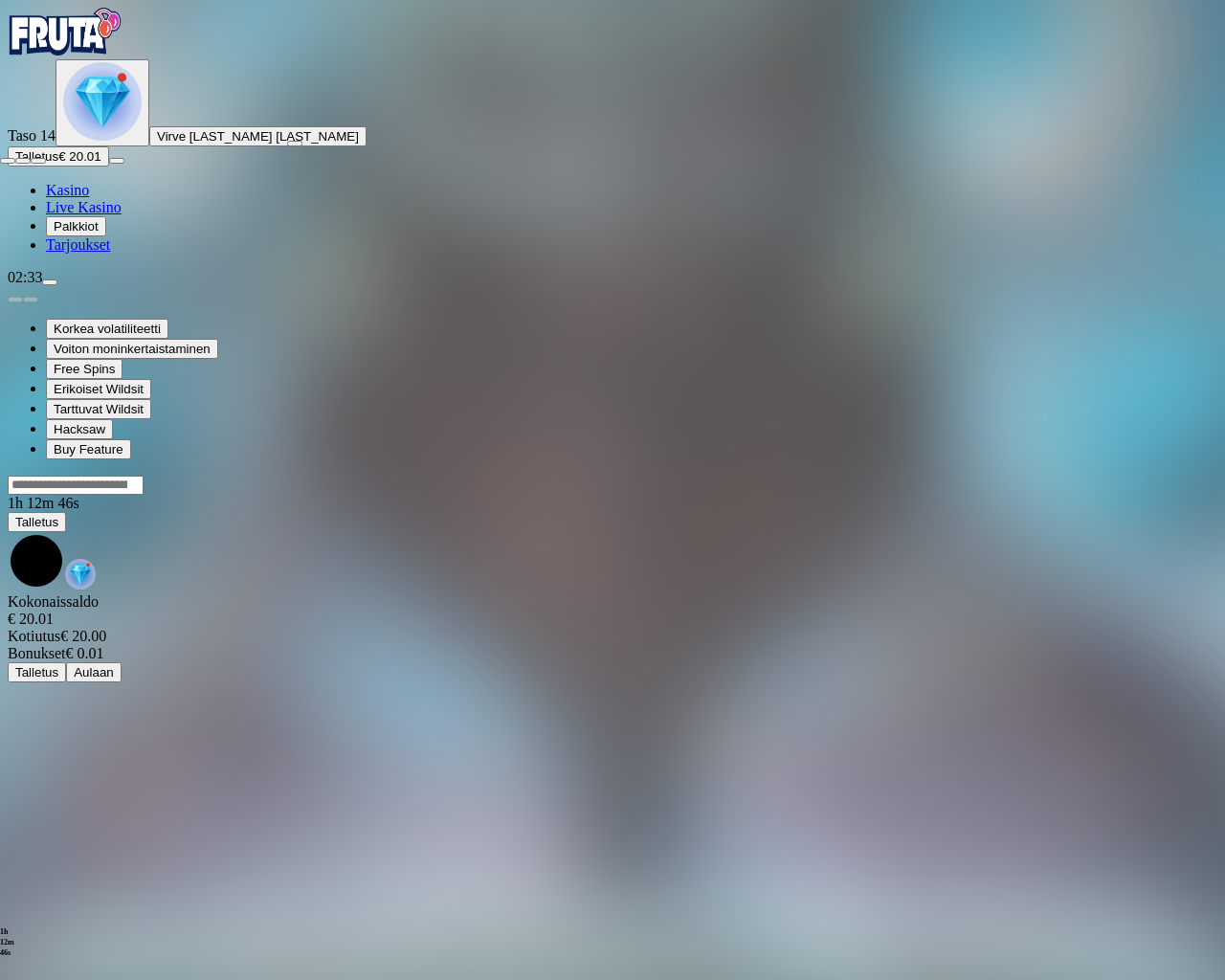 click at bounding box center (612, 156) 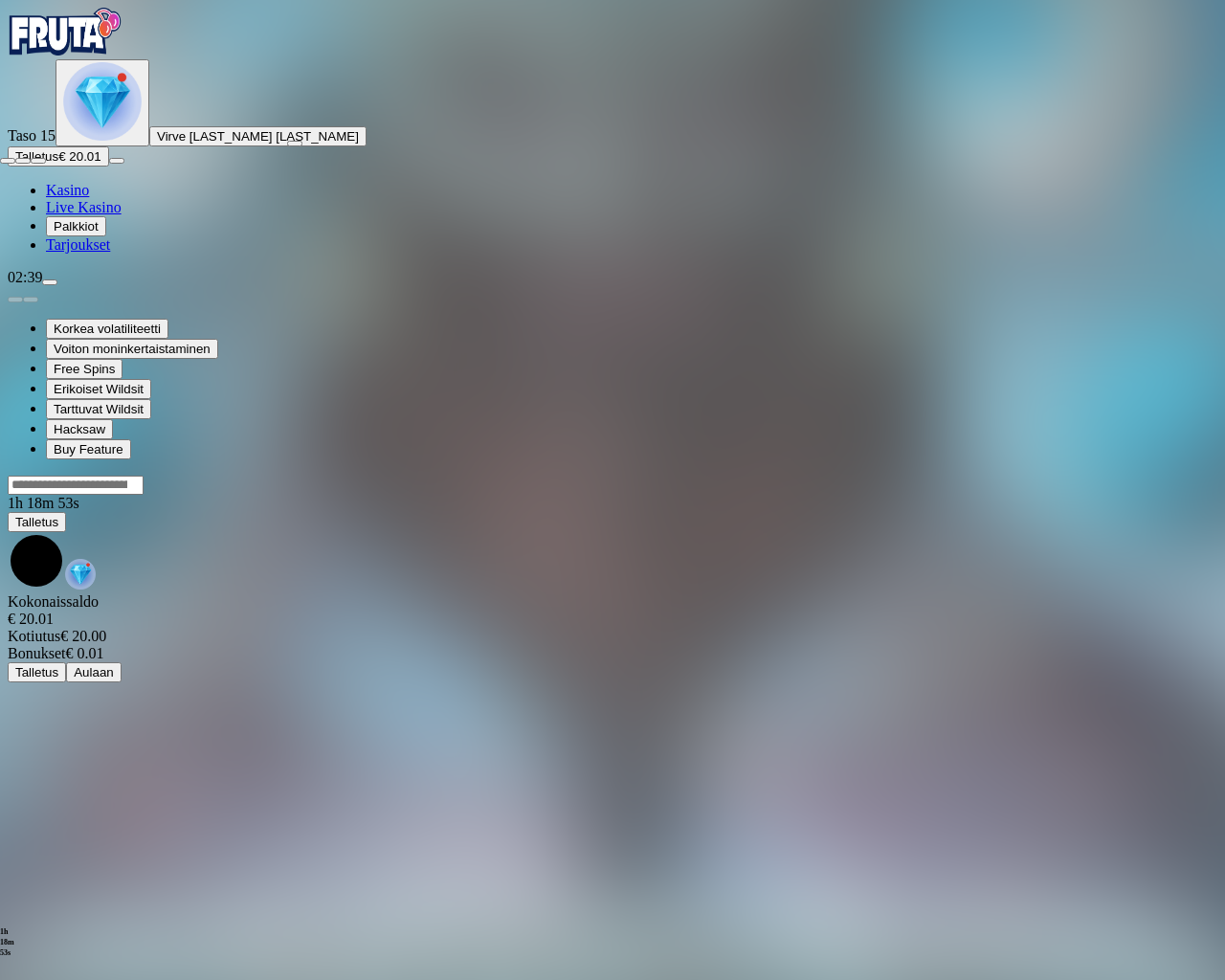 click at bounding box center (8, 161) 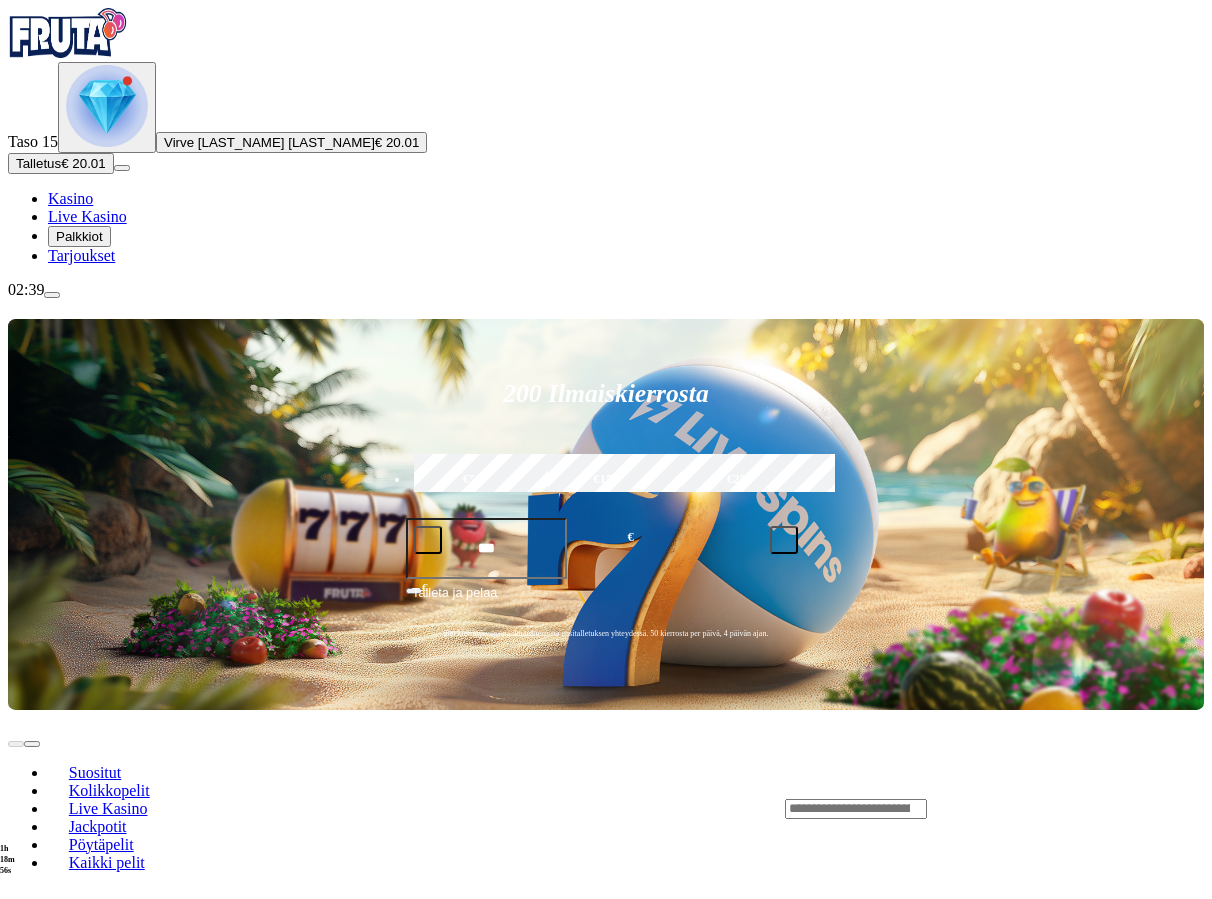 click at bounding box center (856, 809) 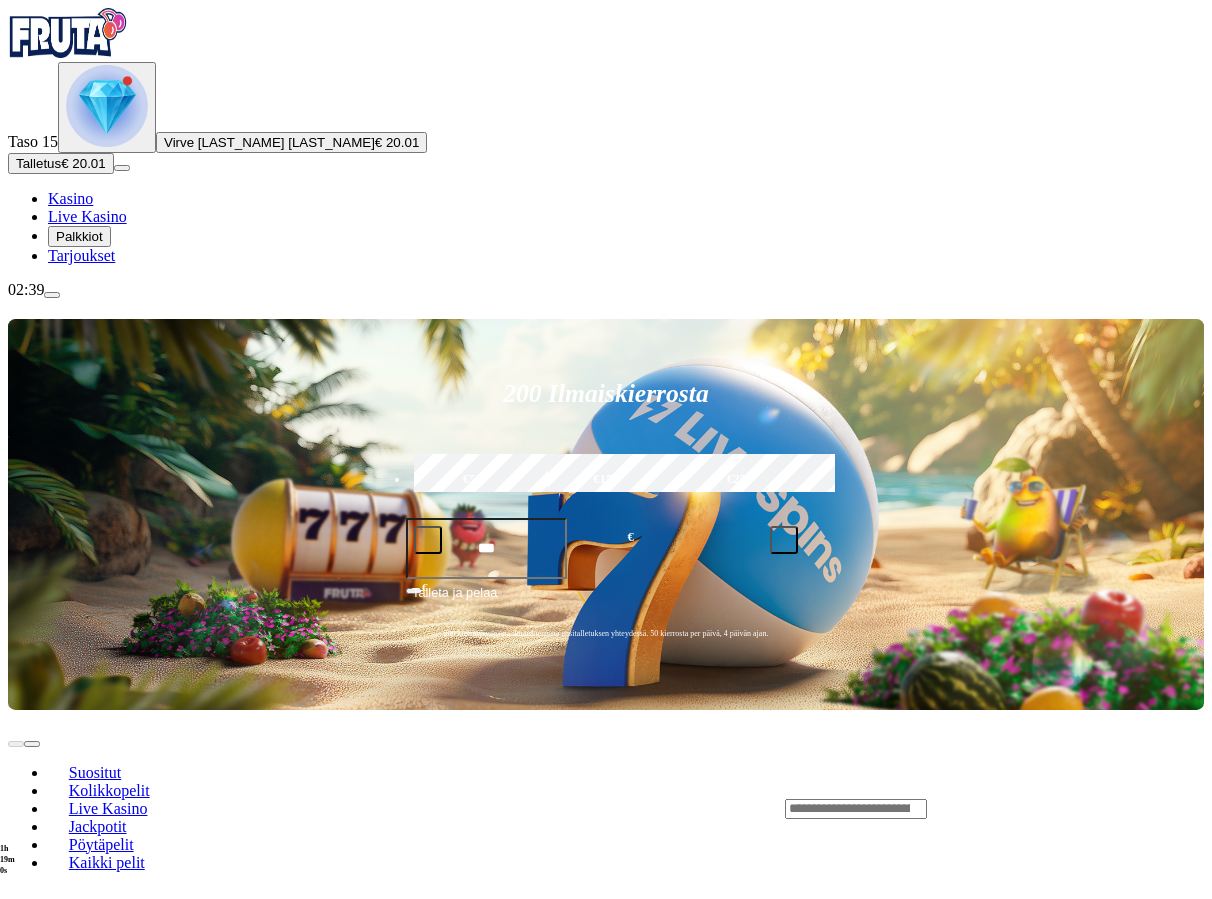 click on "Pelaa nyt" at bounding box center [77, 1218] 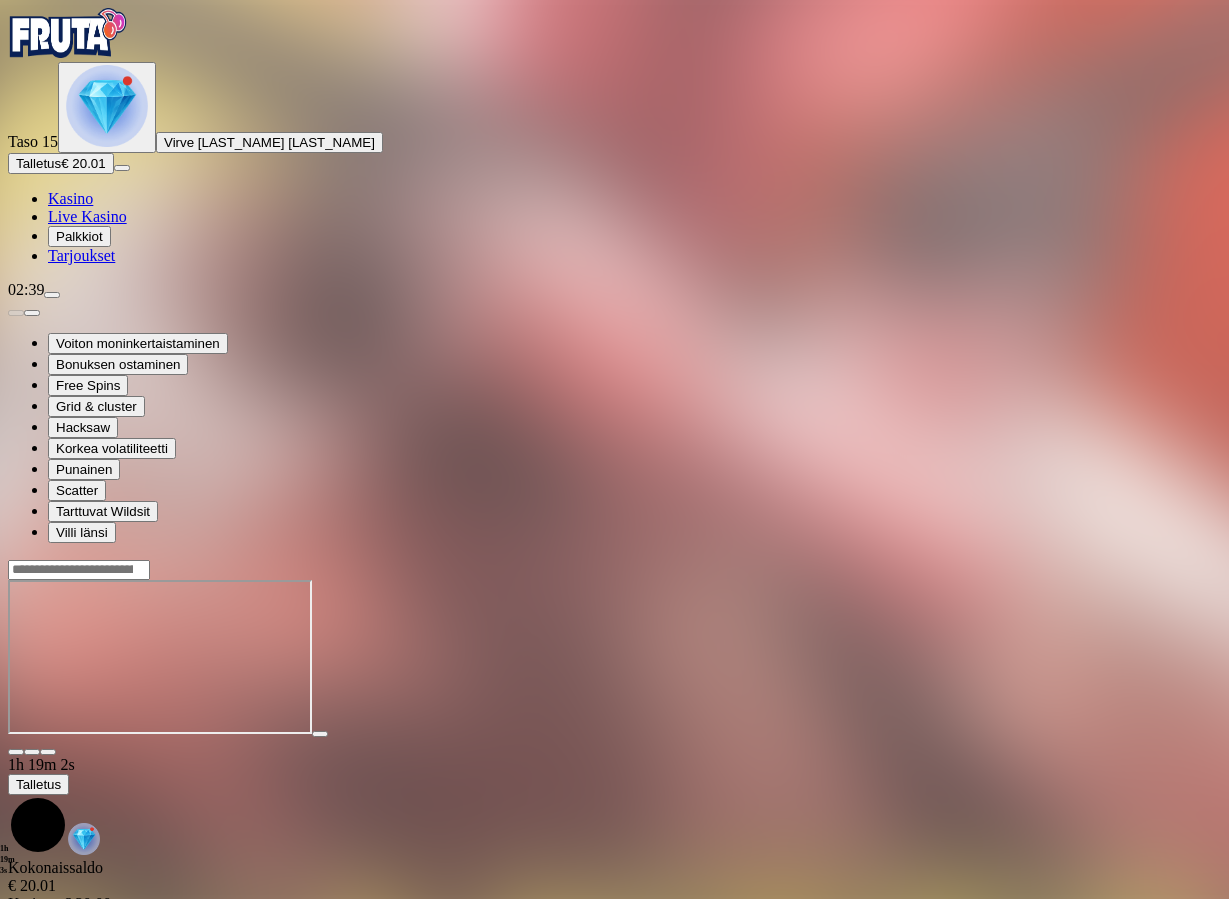 click at bounding box center (48, 752) 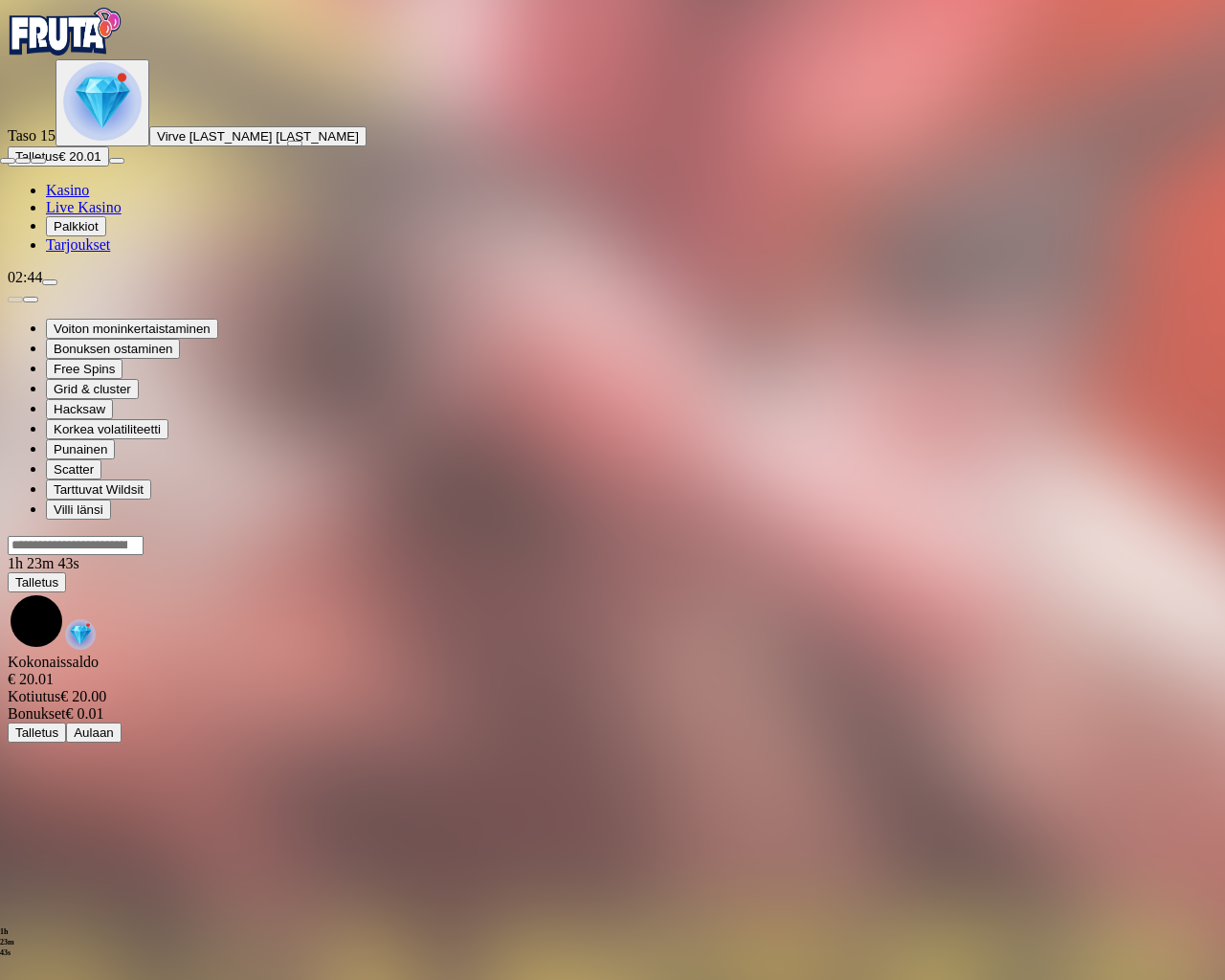 click at bounding box center (8, 161) 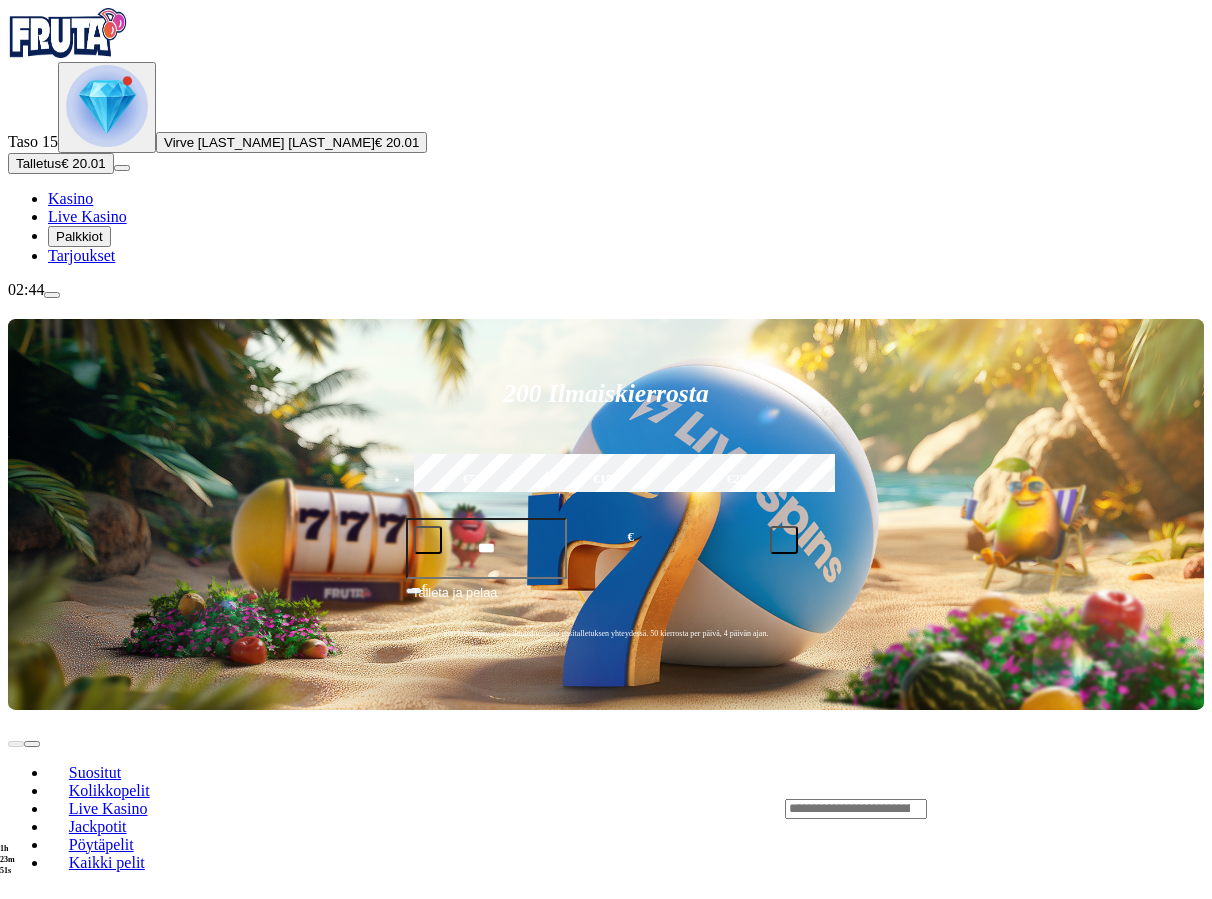 click at bounding box center [107, 106] 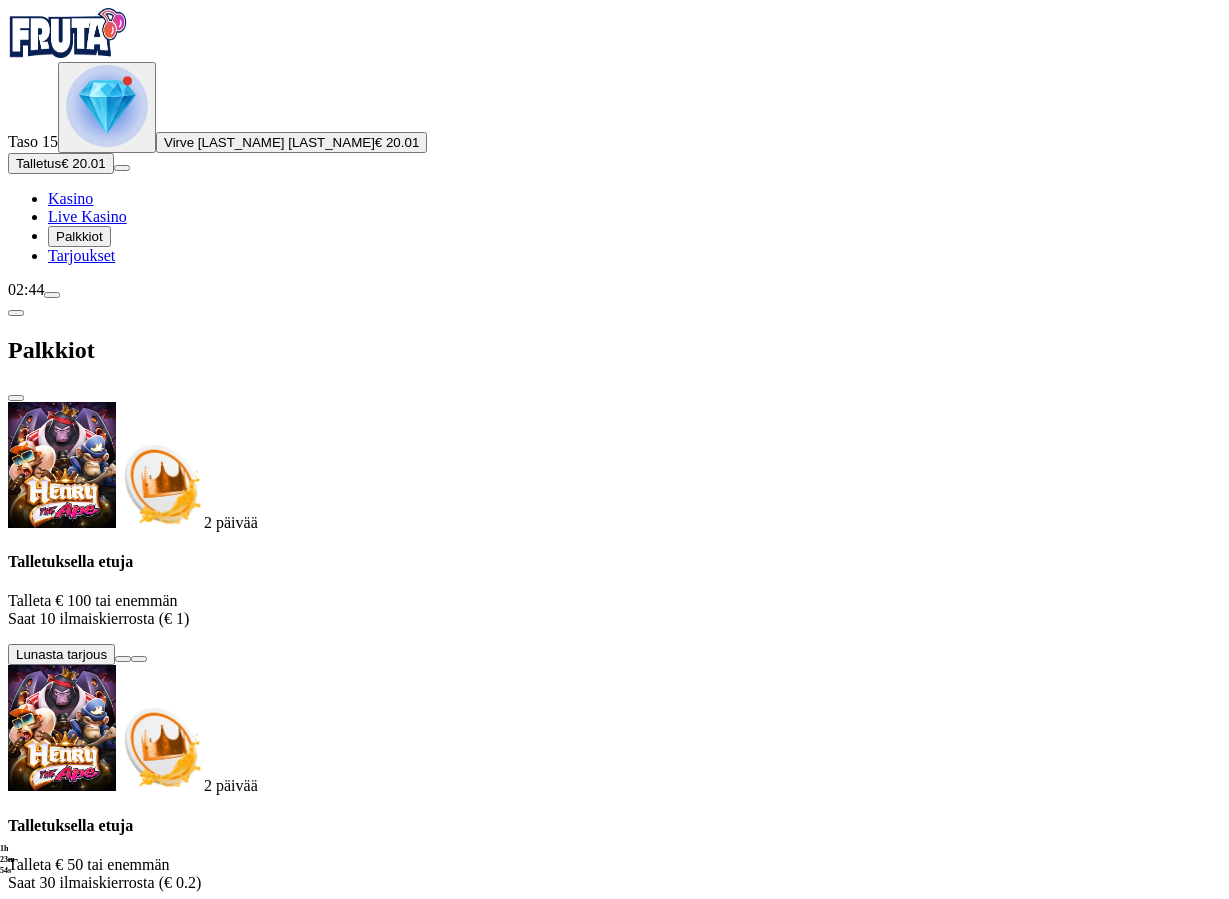 scroll, scrollTop: 114, scrollLeft: 0, axis: vertical 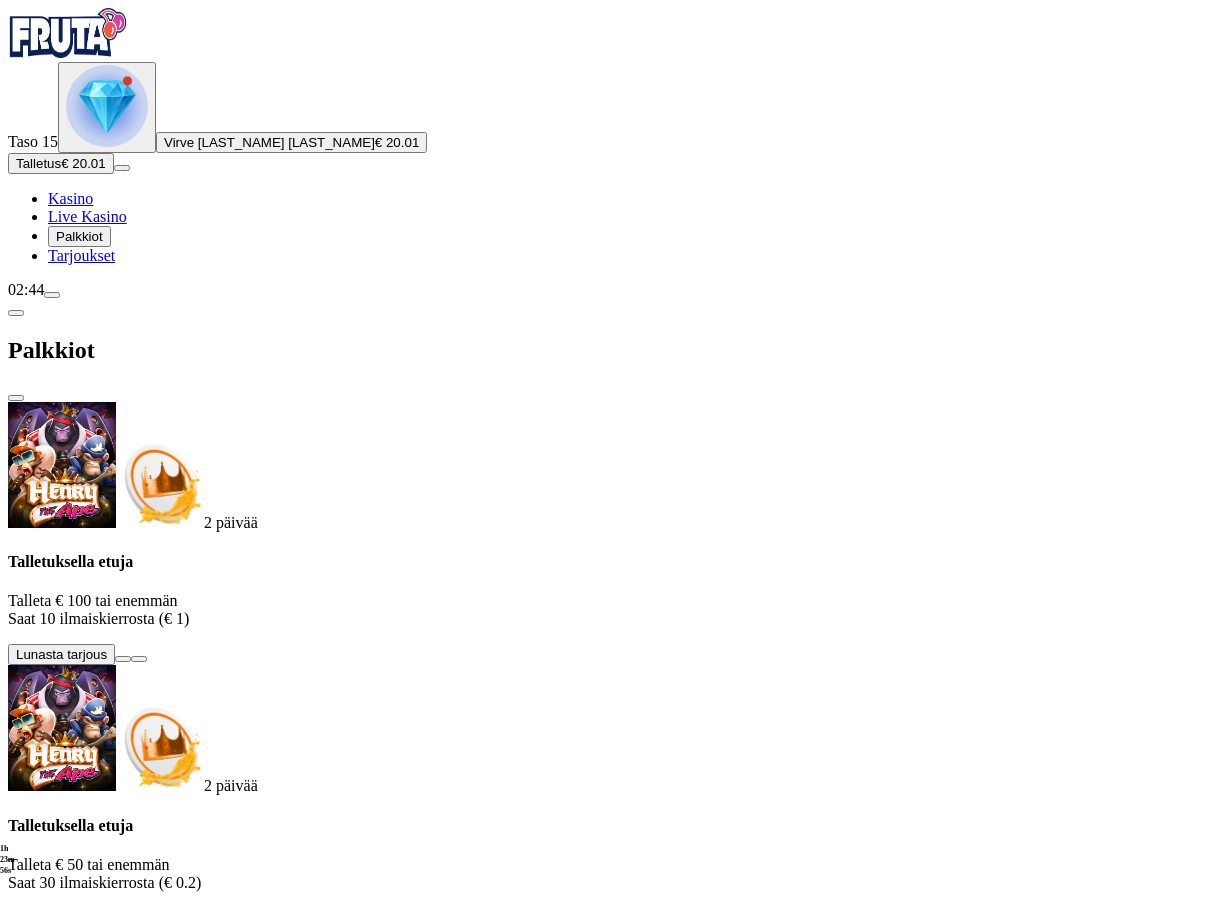 click at bounding box center [112, 1601] 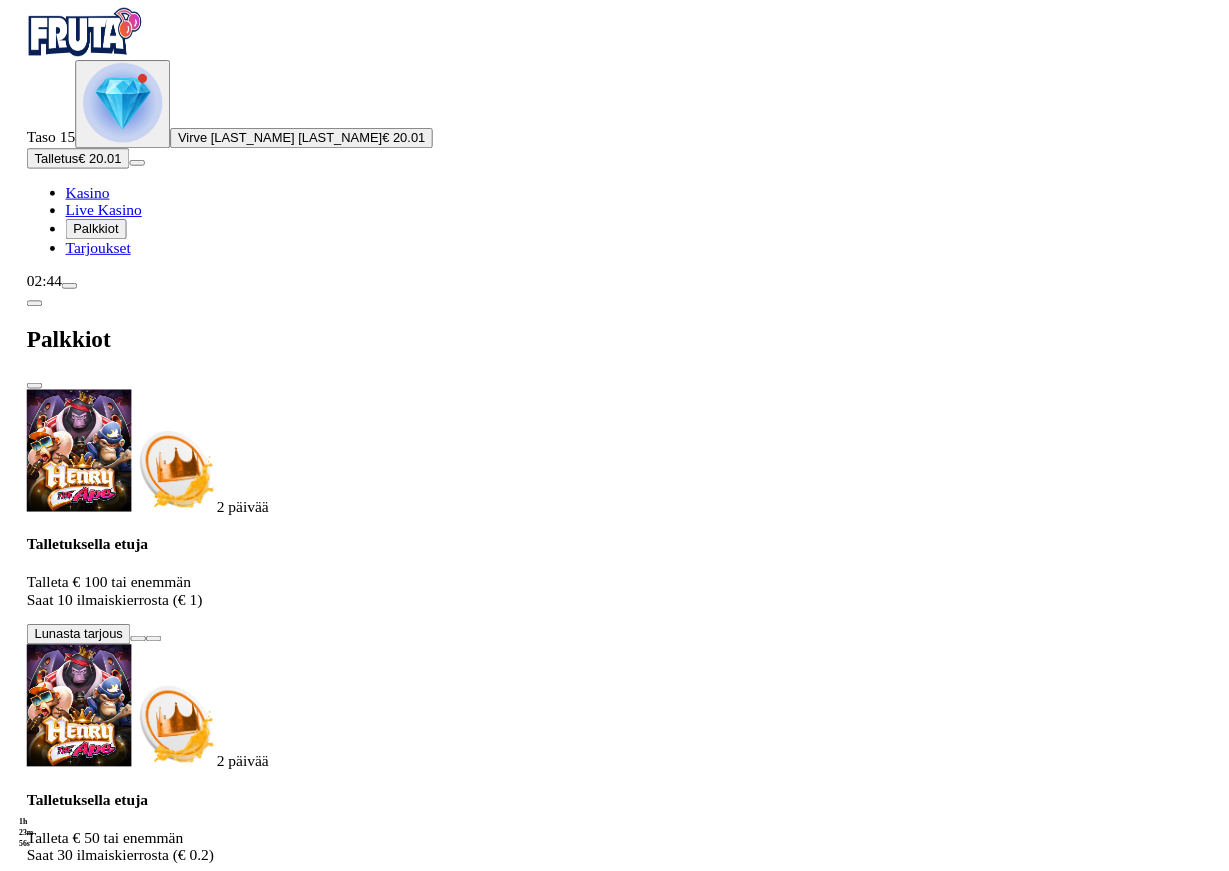 scroll, scrollTop: 0, scrollLeft: 0, axis: both 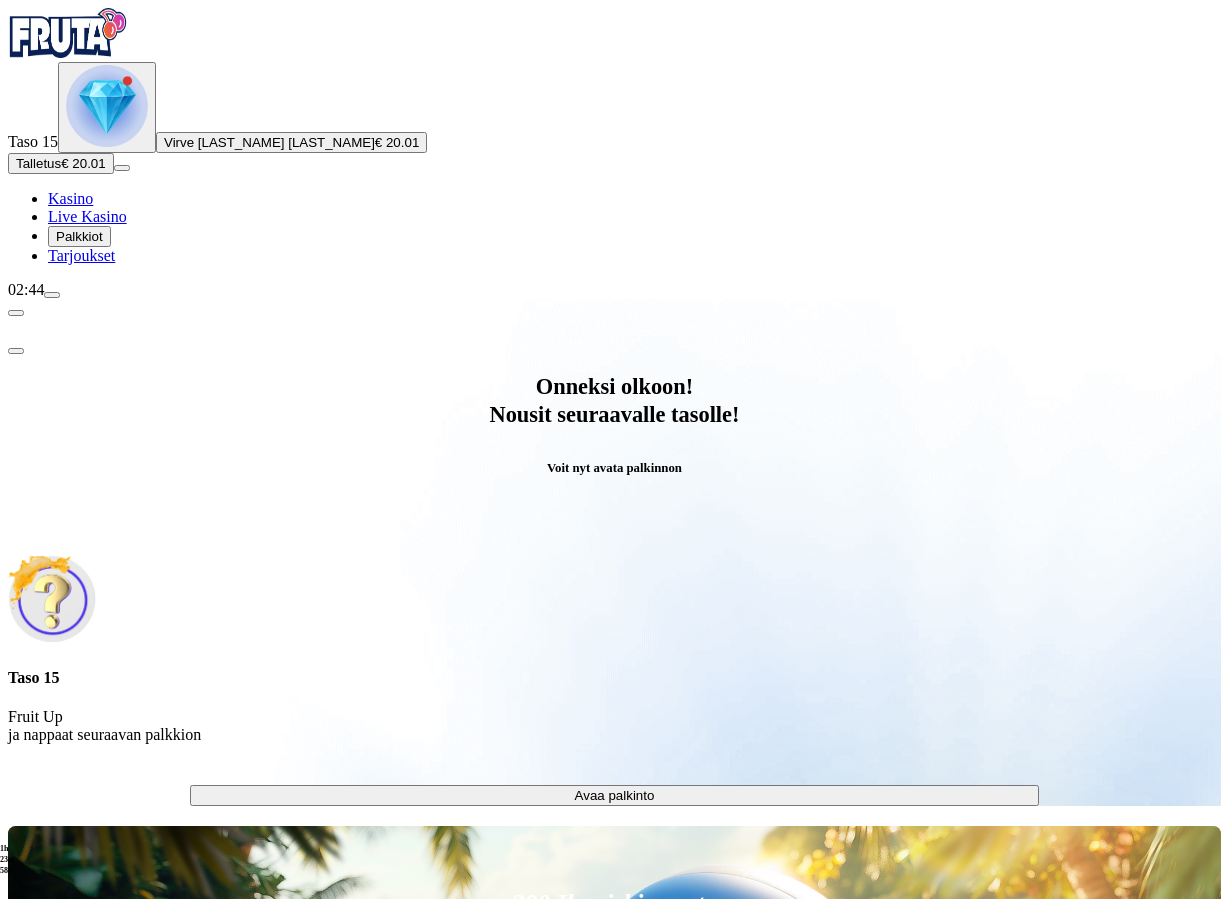 click on "Avaa palkinto" at bounding box center [615, 795] 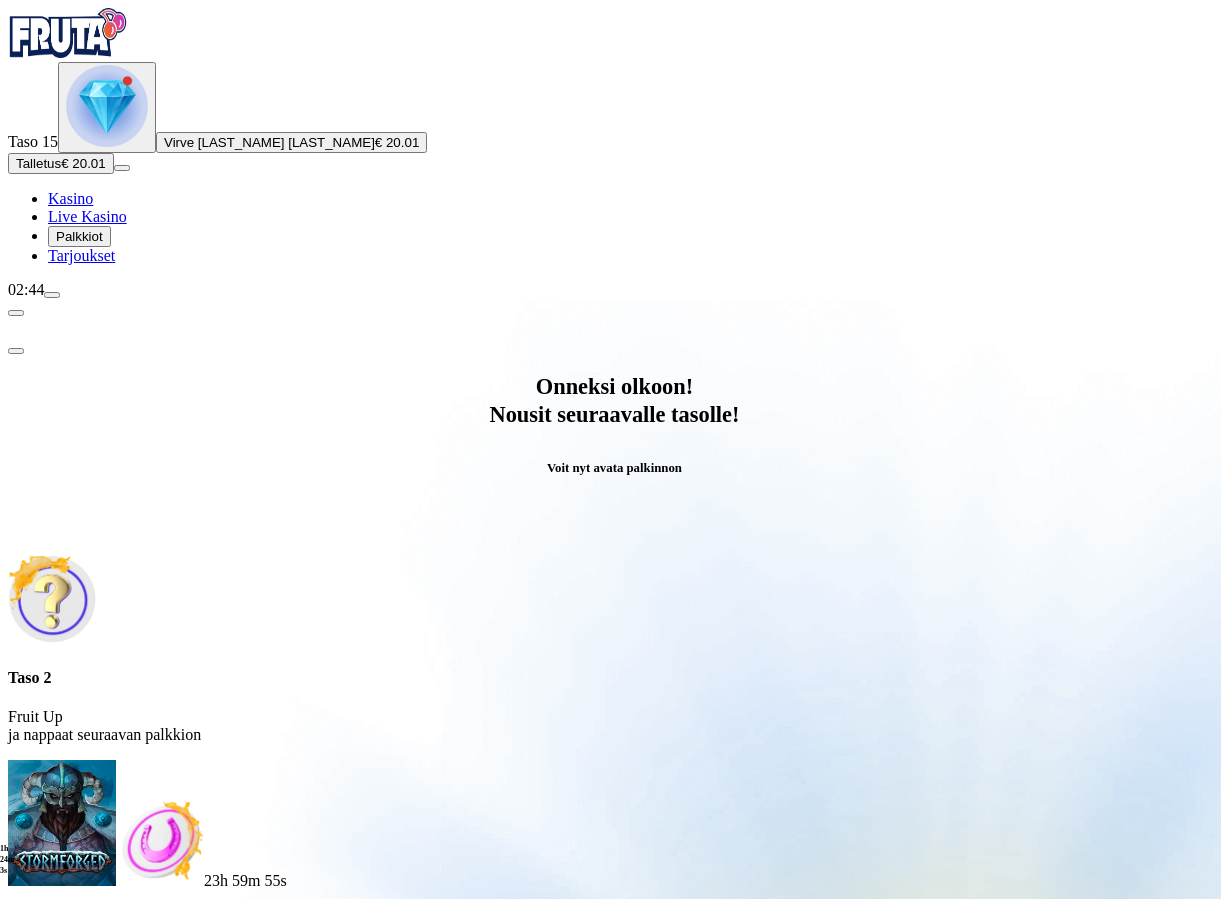 click at bounding box center [88, 999] 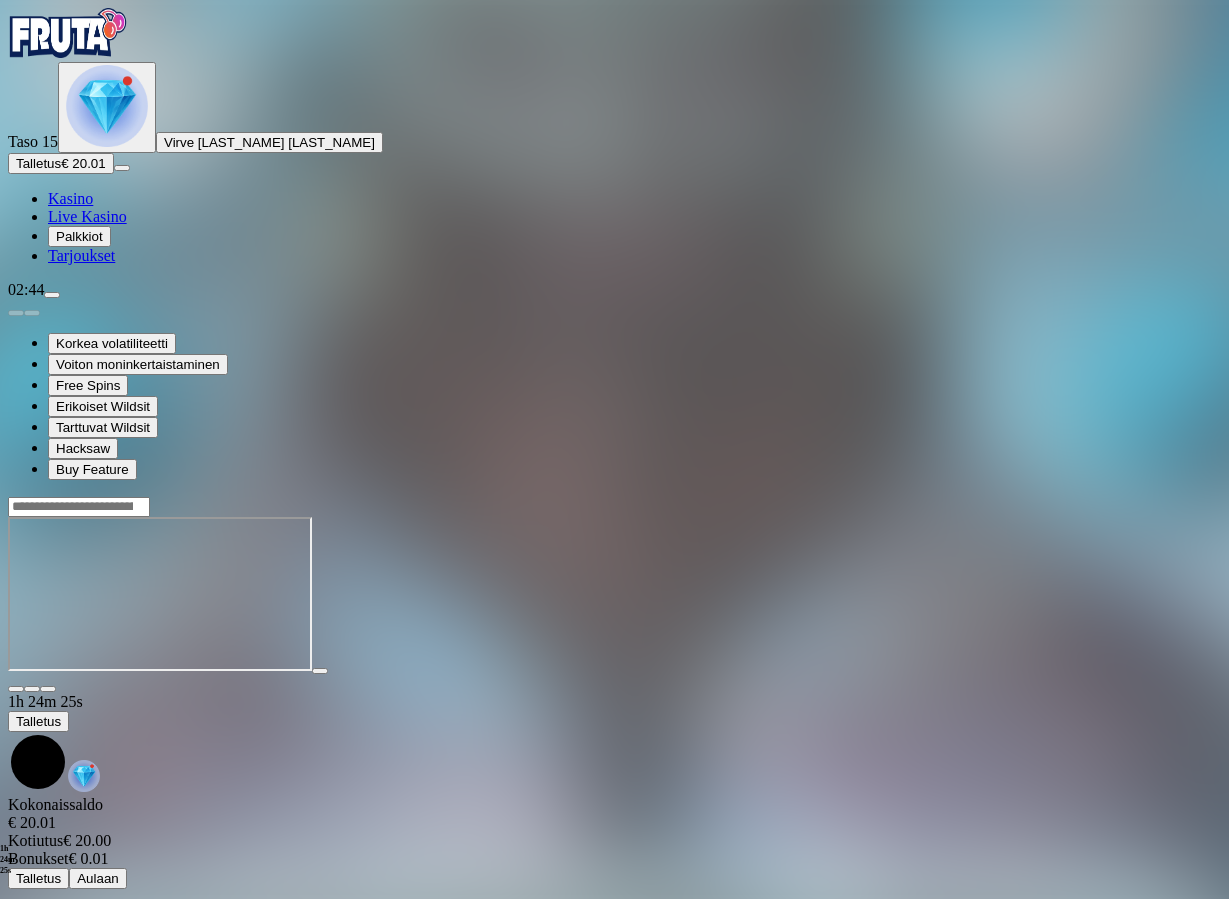 click on "Palkkiot" at bounding box center [79, 236] 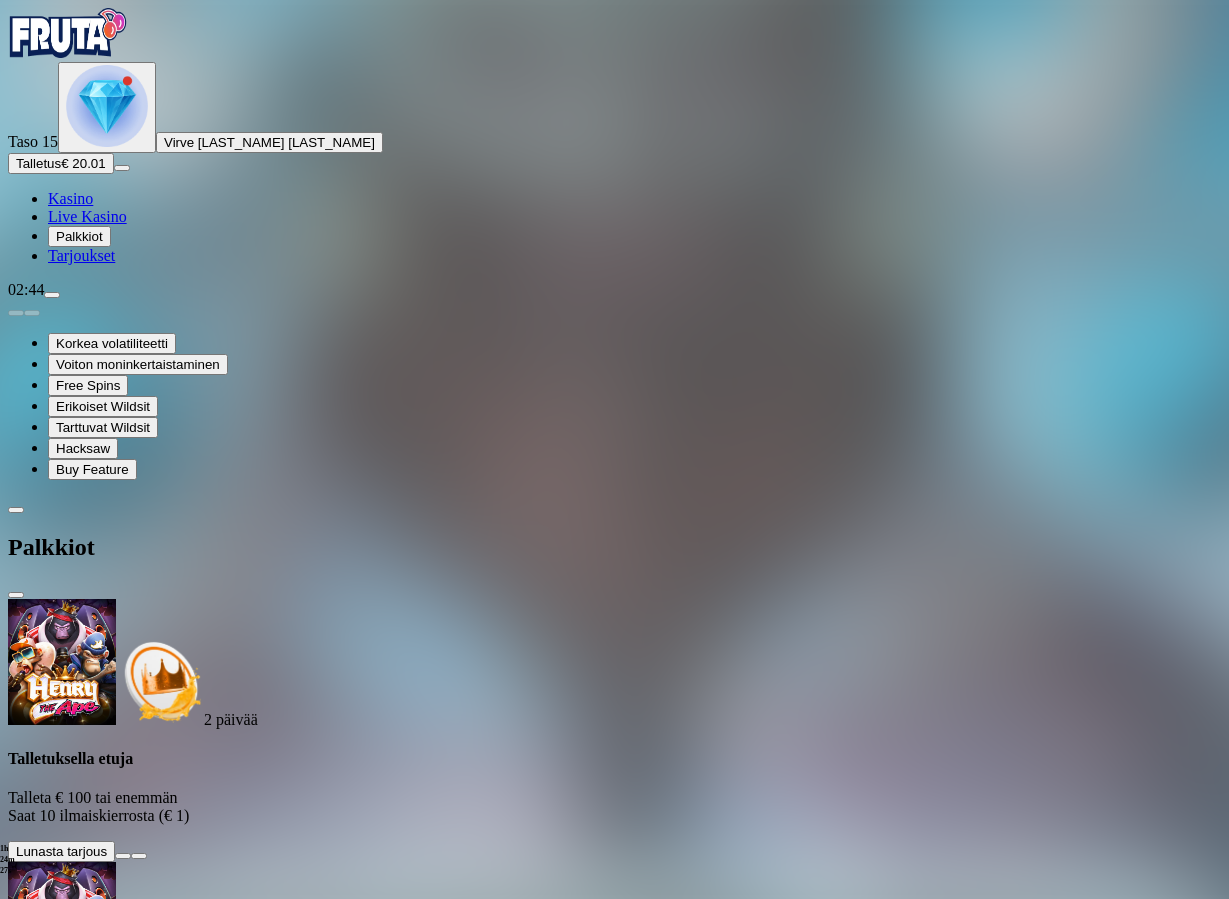 click at bounding box center [112, 1591] 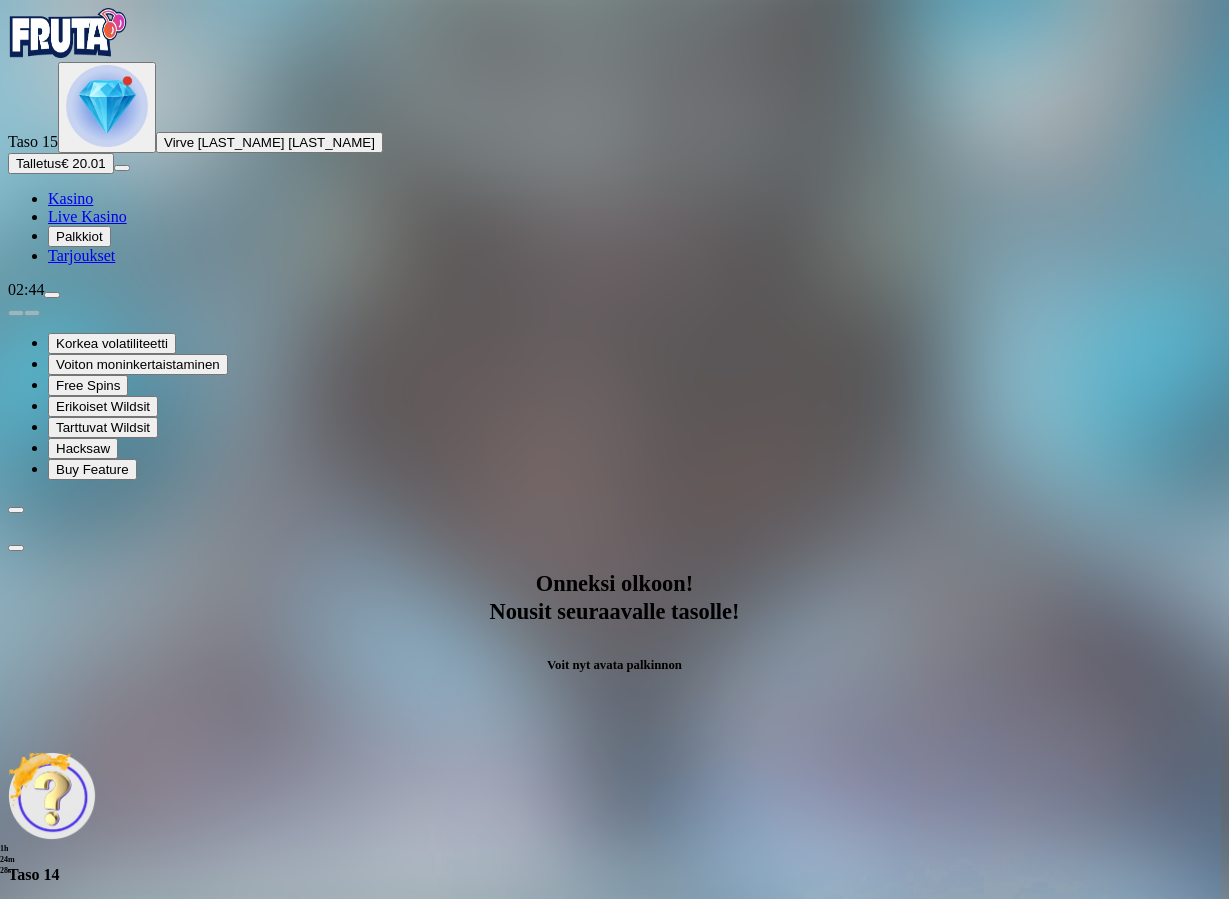 click on "Avaa palkinto" at bounding box center [615, 992] 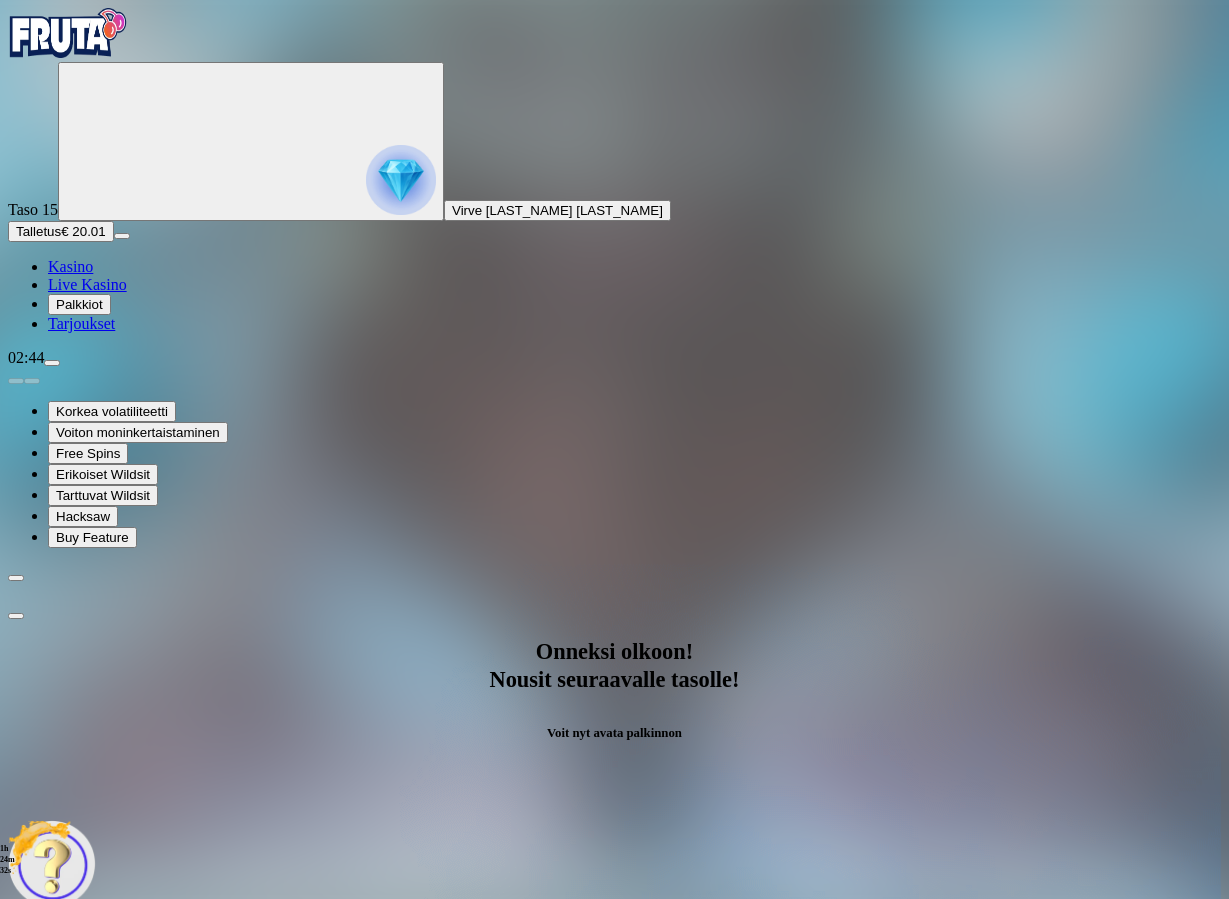 click at bounding box center [88, 1264] 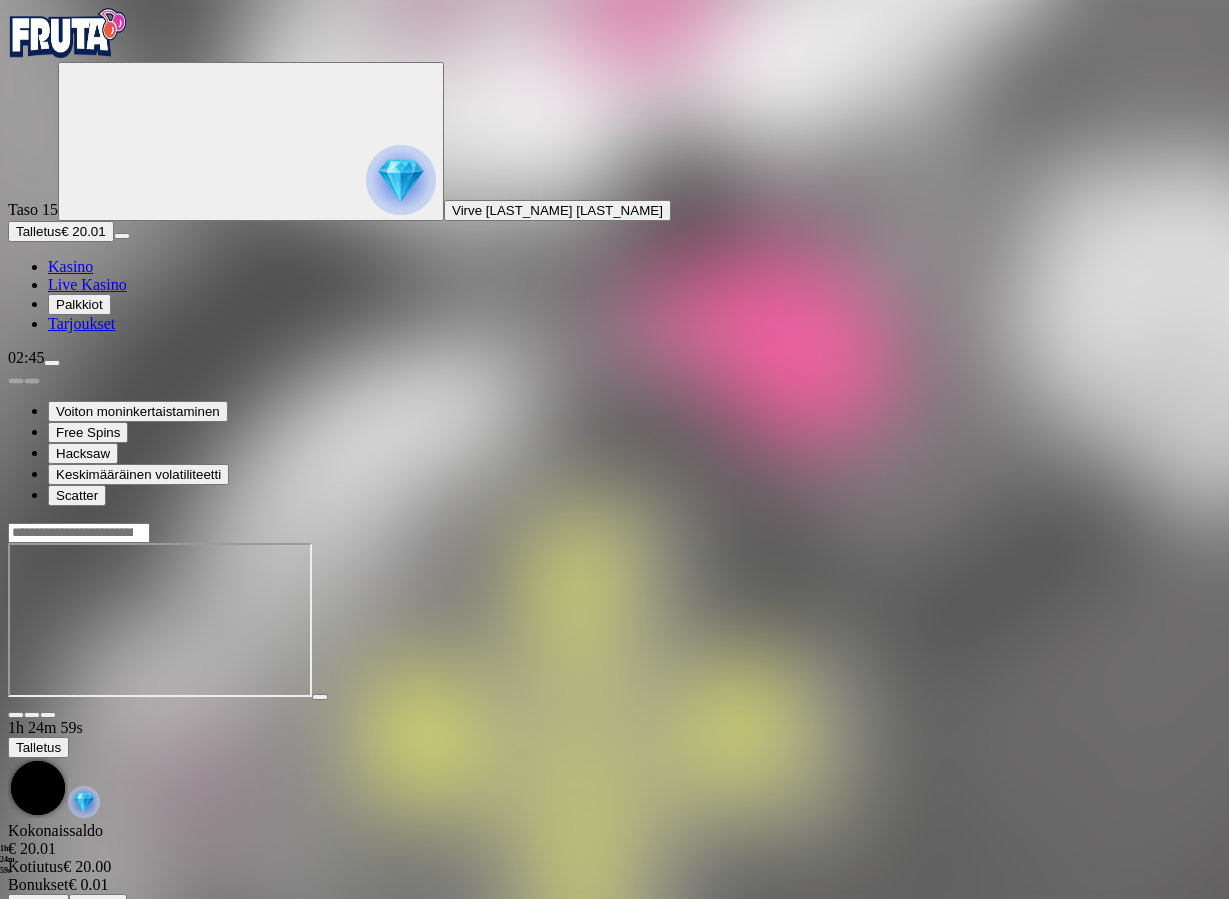 click on "Palkkiot" at bounding box center (79, 304) 